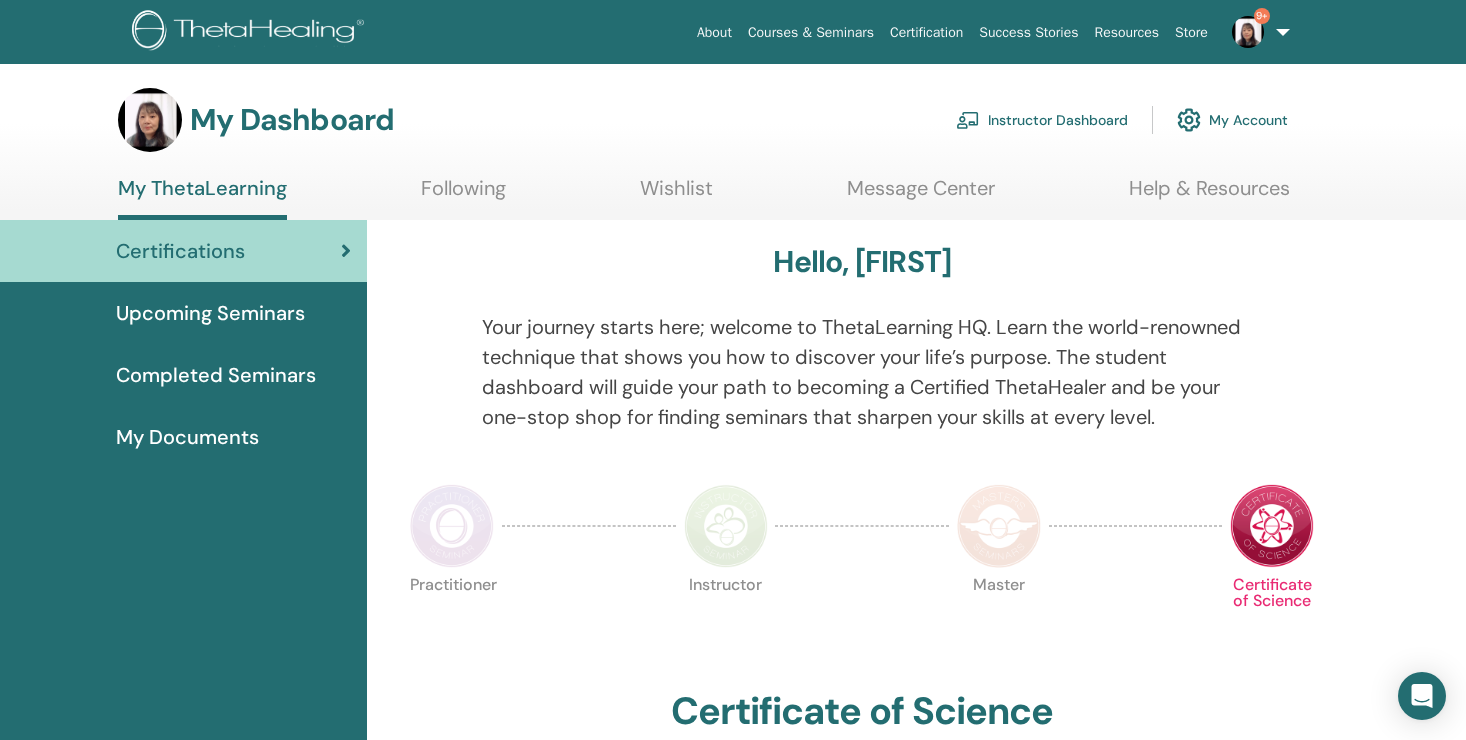 scroll, scrollTop: 0, scrollLeft: 0, axis: both 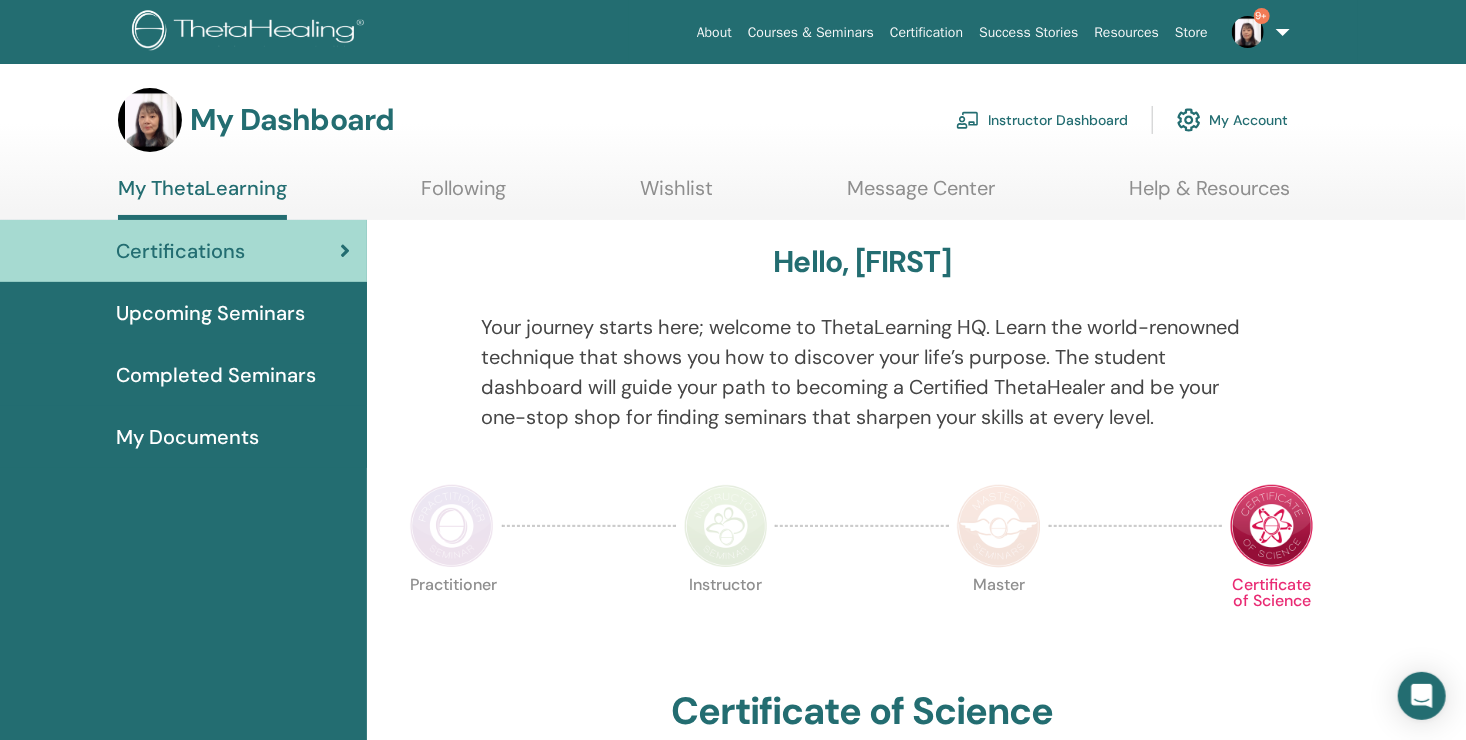 click on "Instructor Dashboard" at bounding box center (1042, 120) 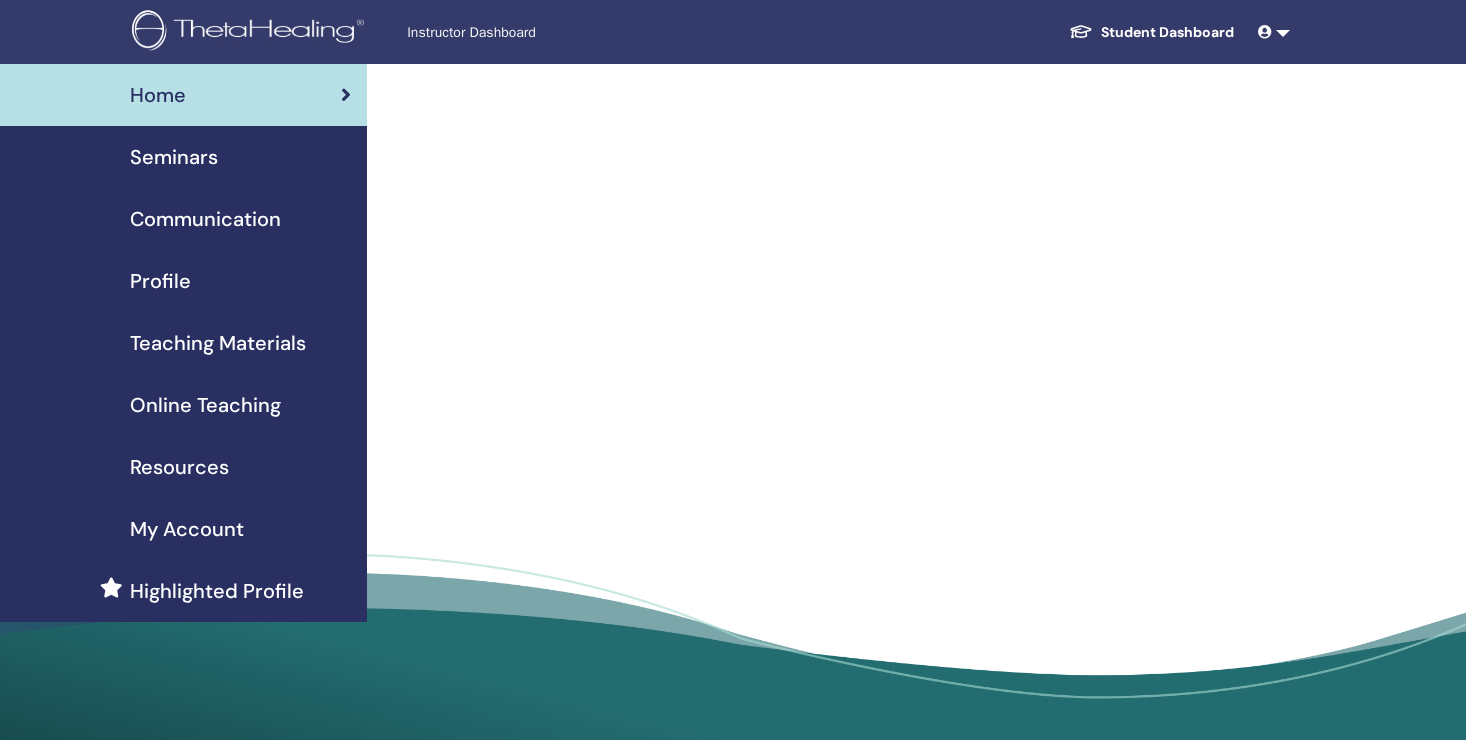 scroll, scrollTop: 0, scrollLeft: 0, axis: both 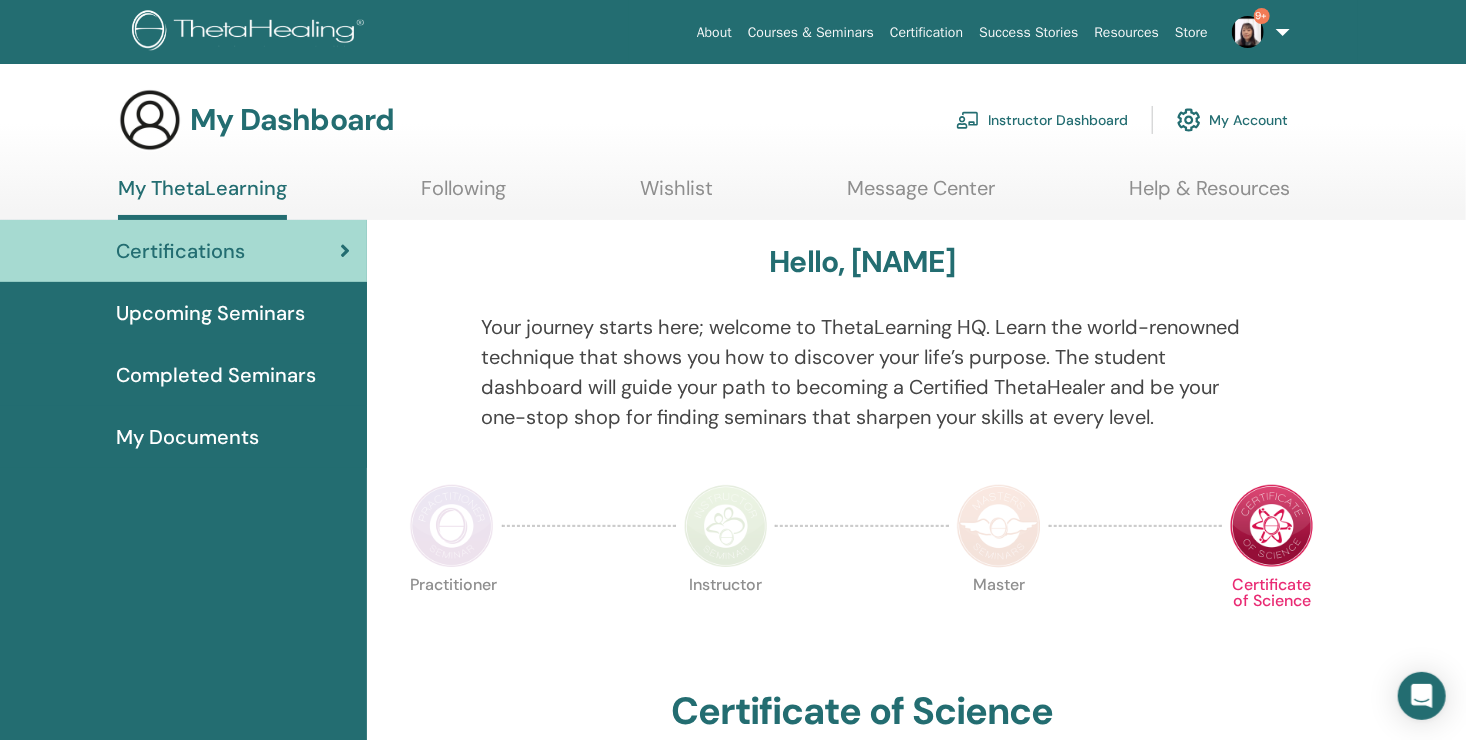 click on "My Documents" at bounding box center (187, 437) 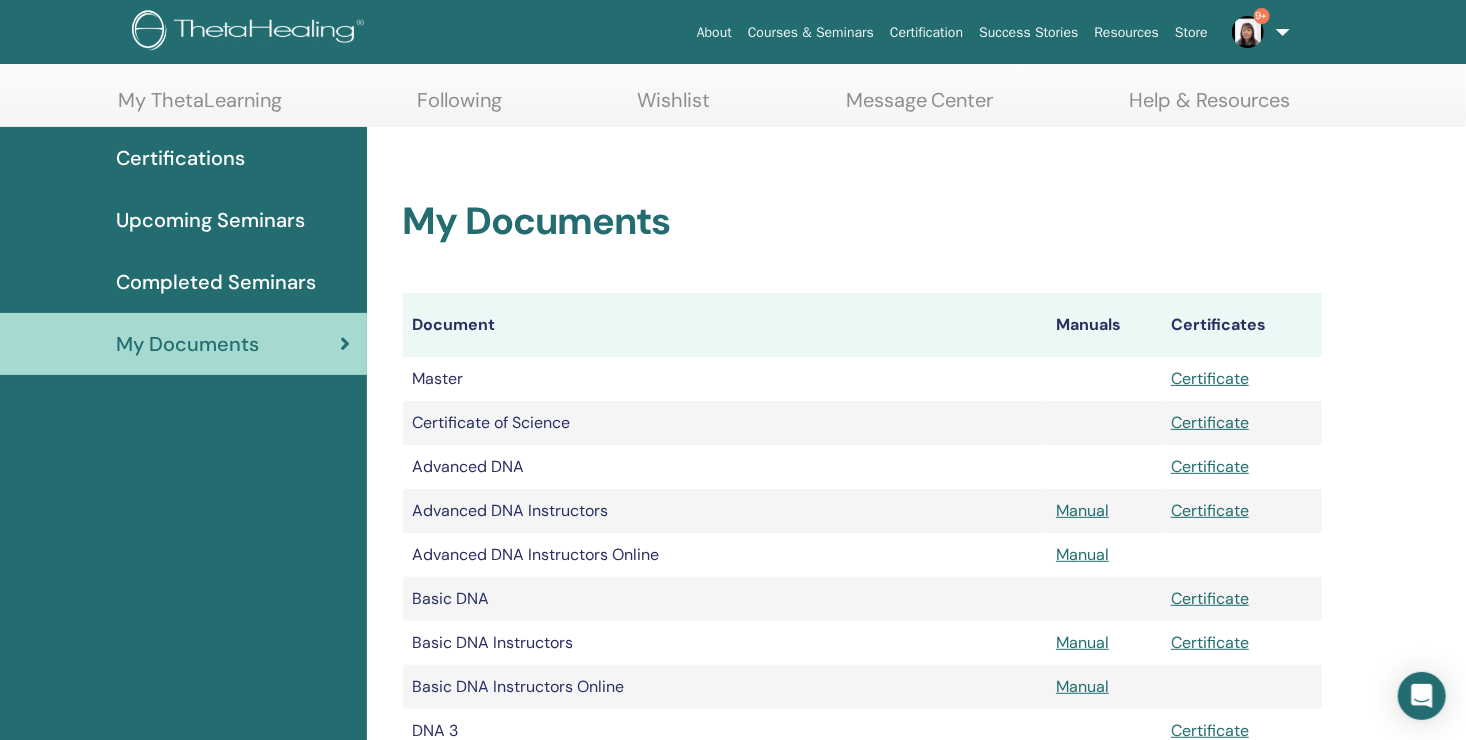 scroll, scrollTop: 0, scrollLeft: 0, axis: both 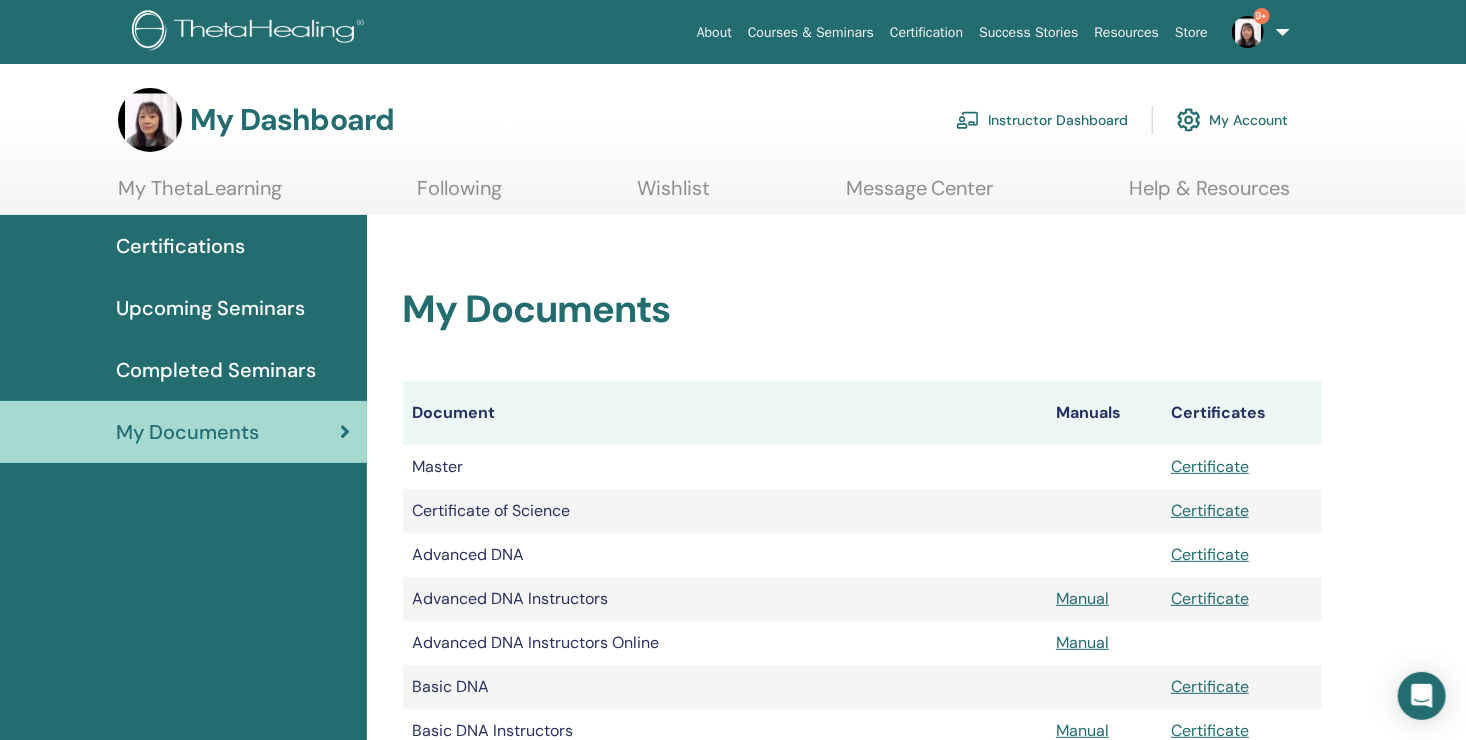 click at bounding box center (150, 120) 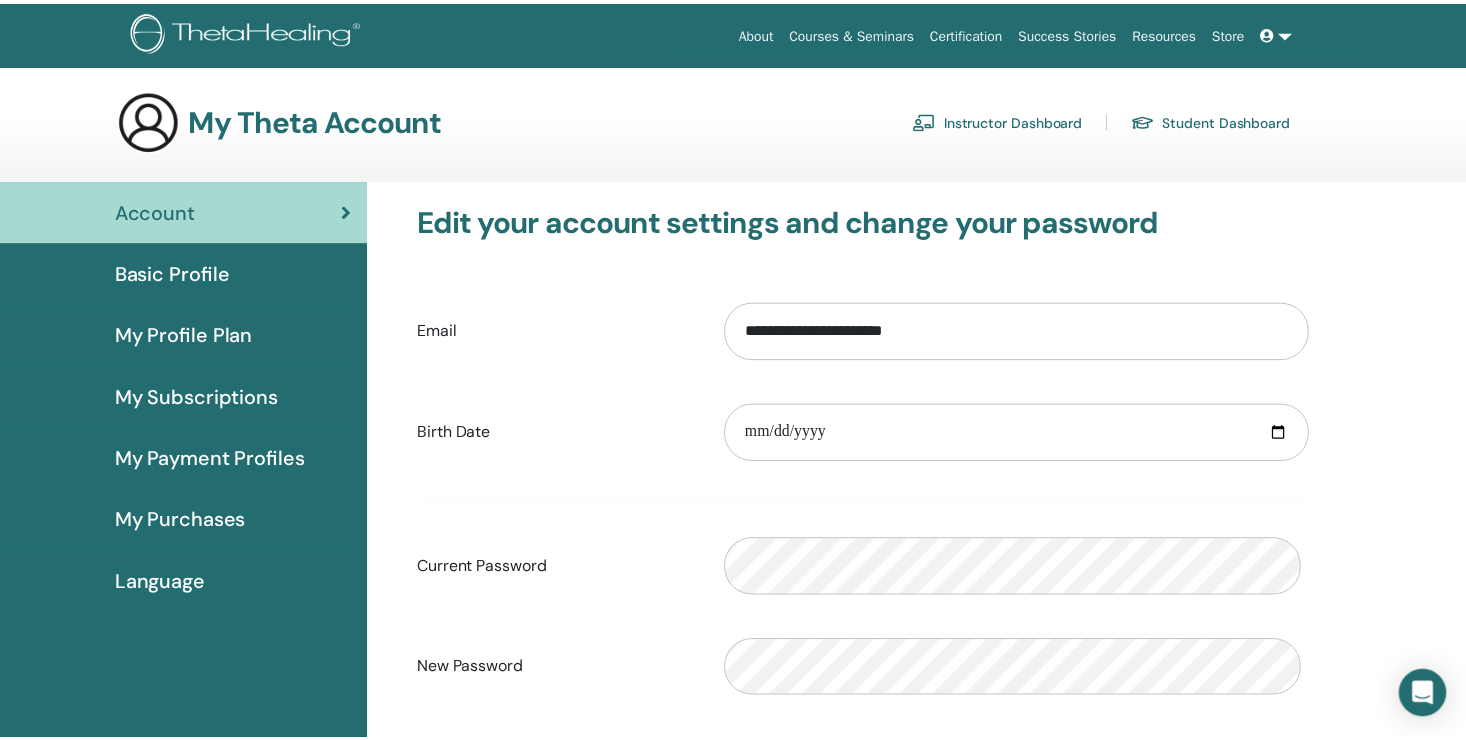 scroll, scrollTop: 0, scrollLeft: 0, axis: both 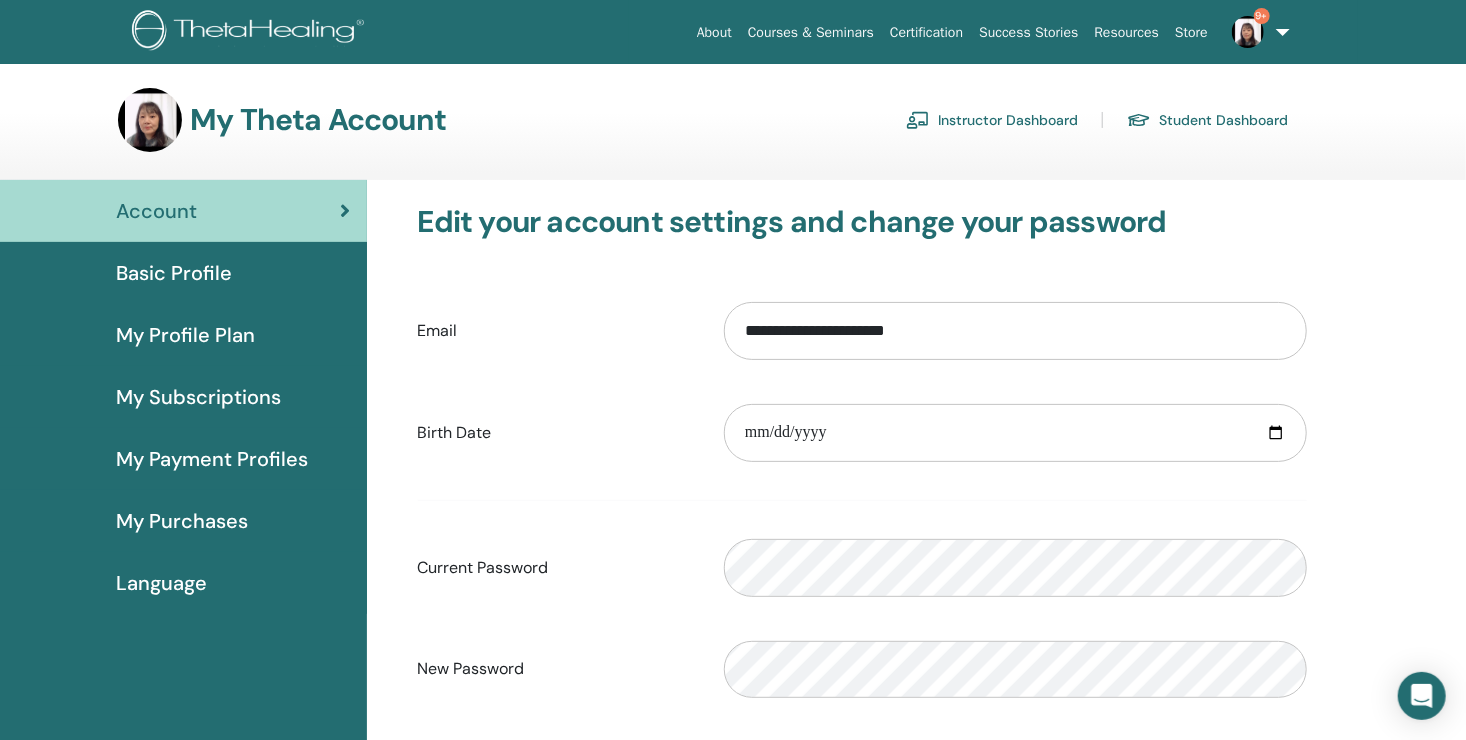click on "Language" at bounding box center (161, 583) 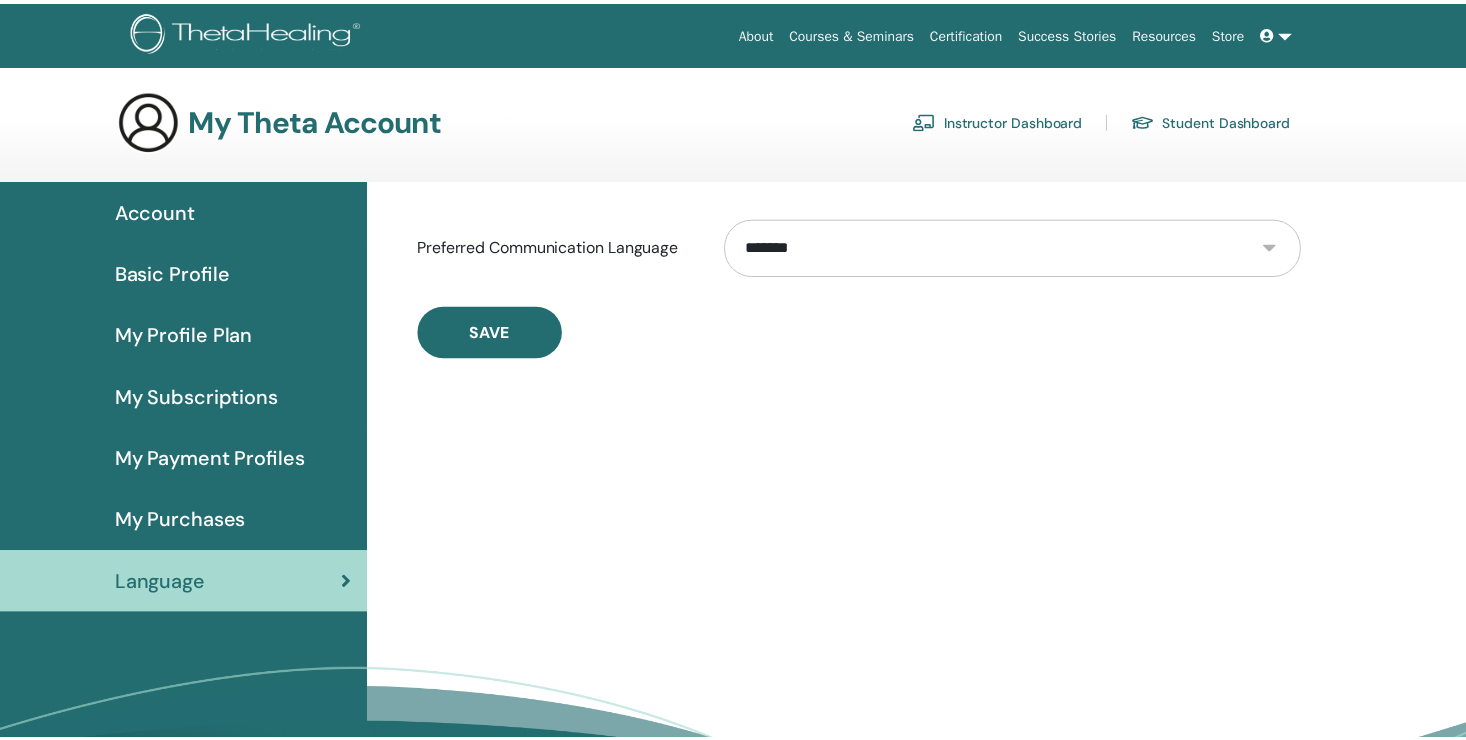 scroll, scrollTop: 0, scrollLeft: 0, axis: both 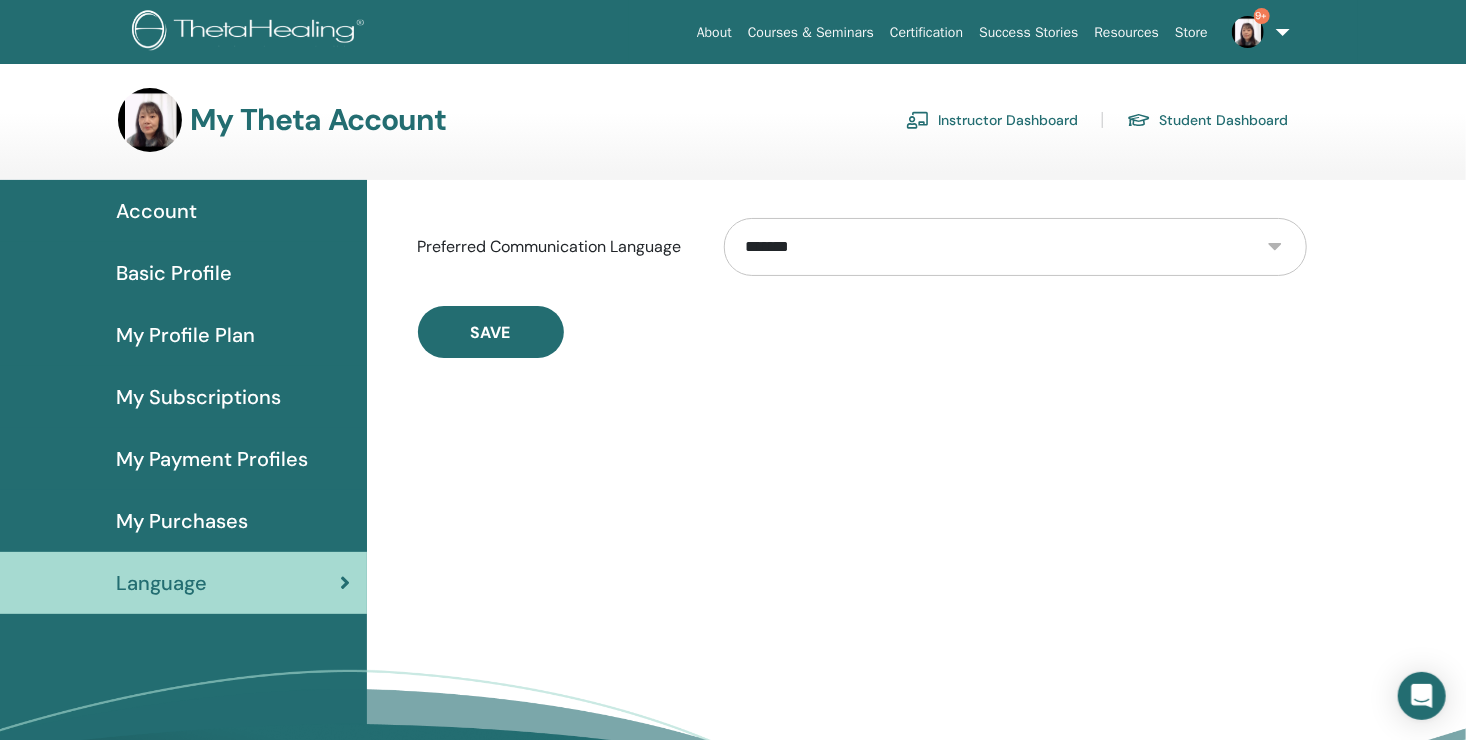 click on "**********" at bounding box center [1015, 247] 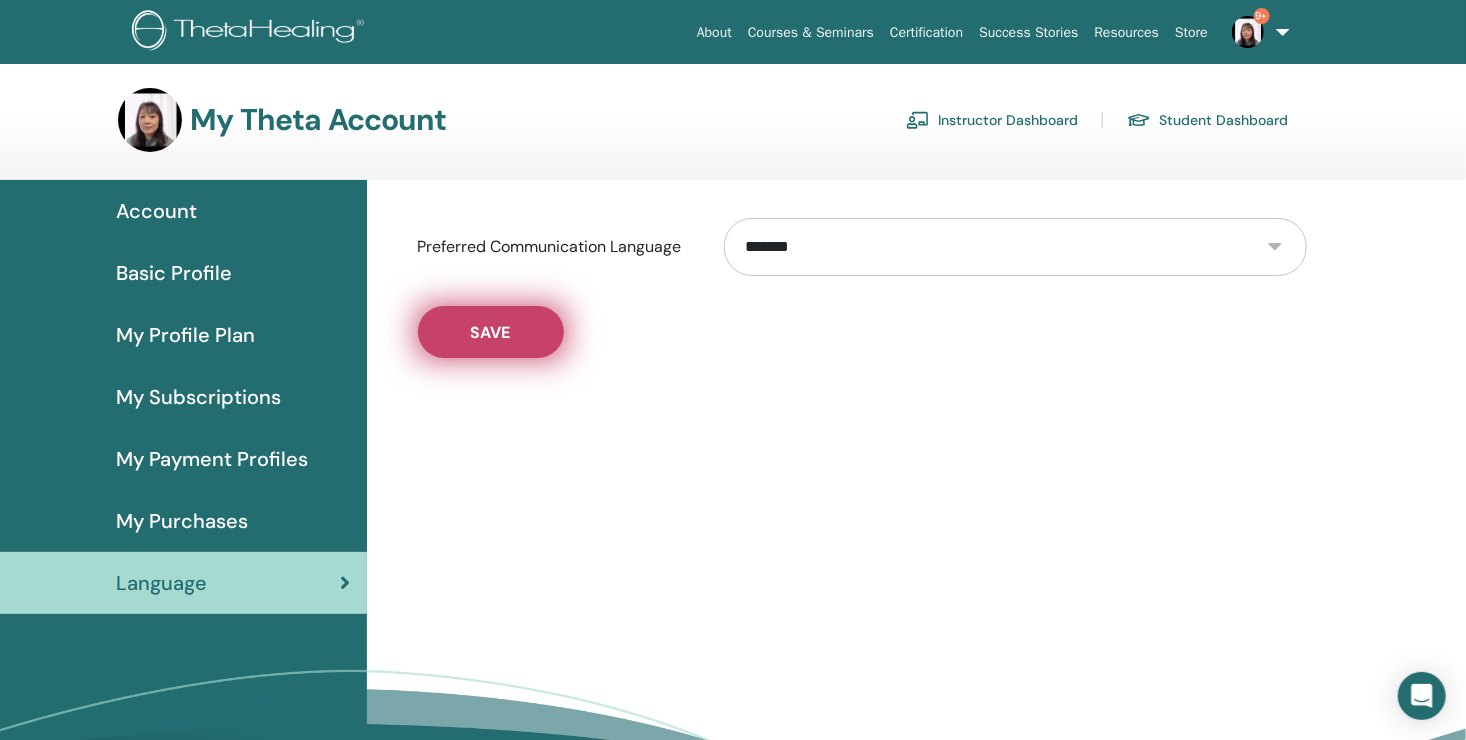 click on "Save" at bounding box center (491, 332) 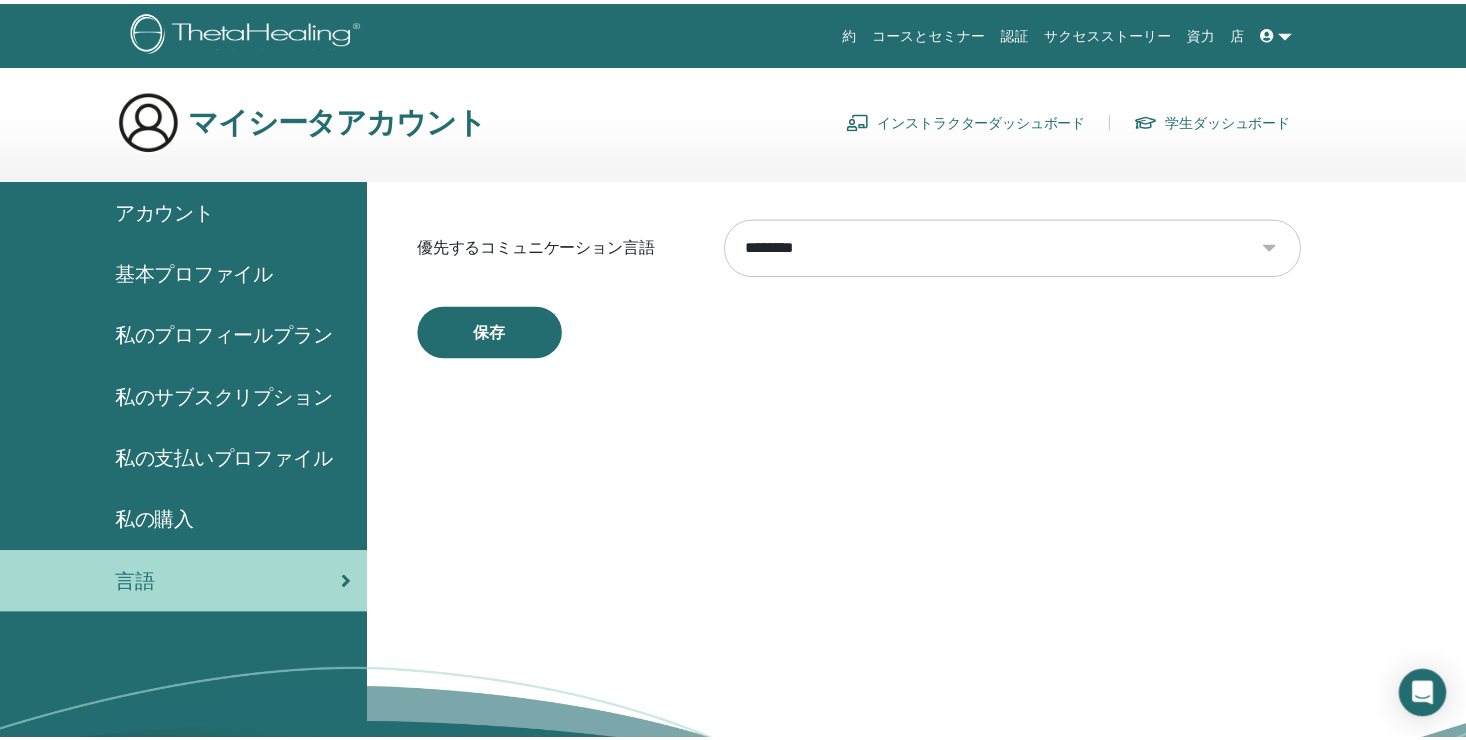 scroll, scrollTop: 0, scrollLeft: 0, axis: both 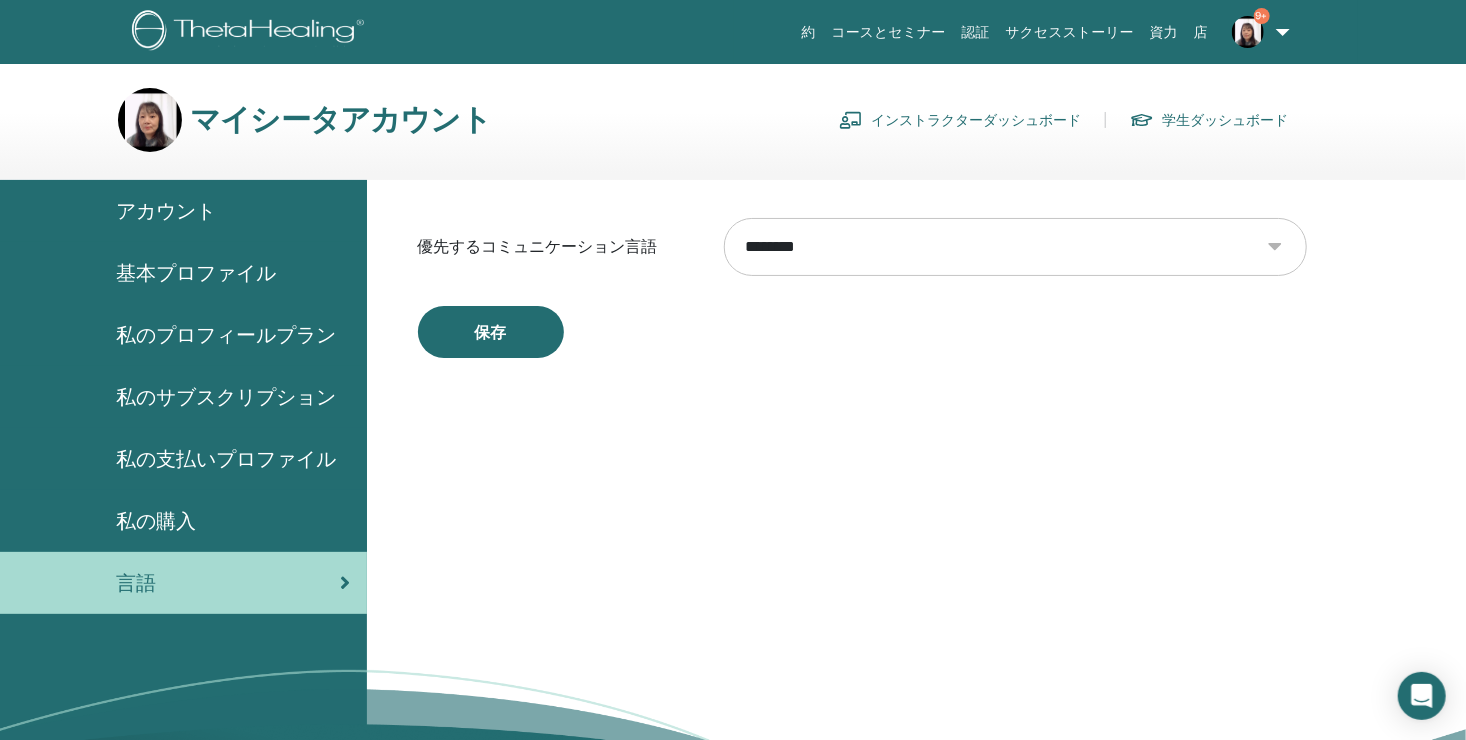 click on "インストラクターダッシュボード" at bounding box center [960, 120] 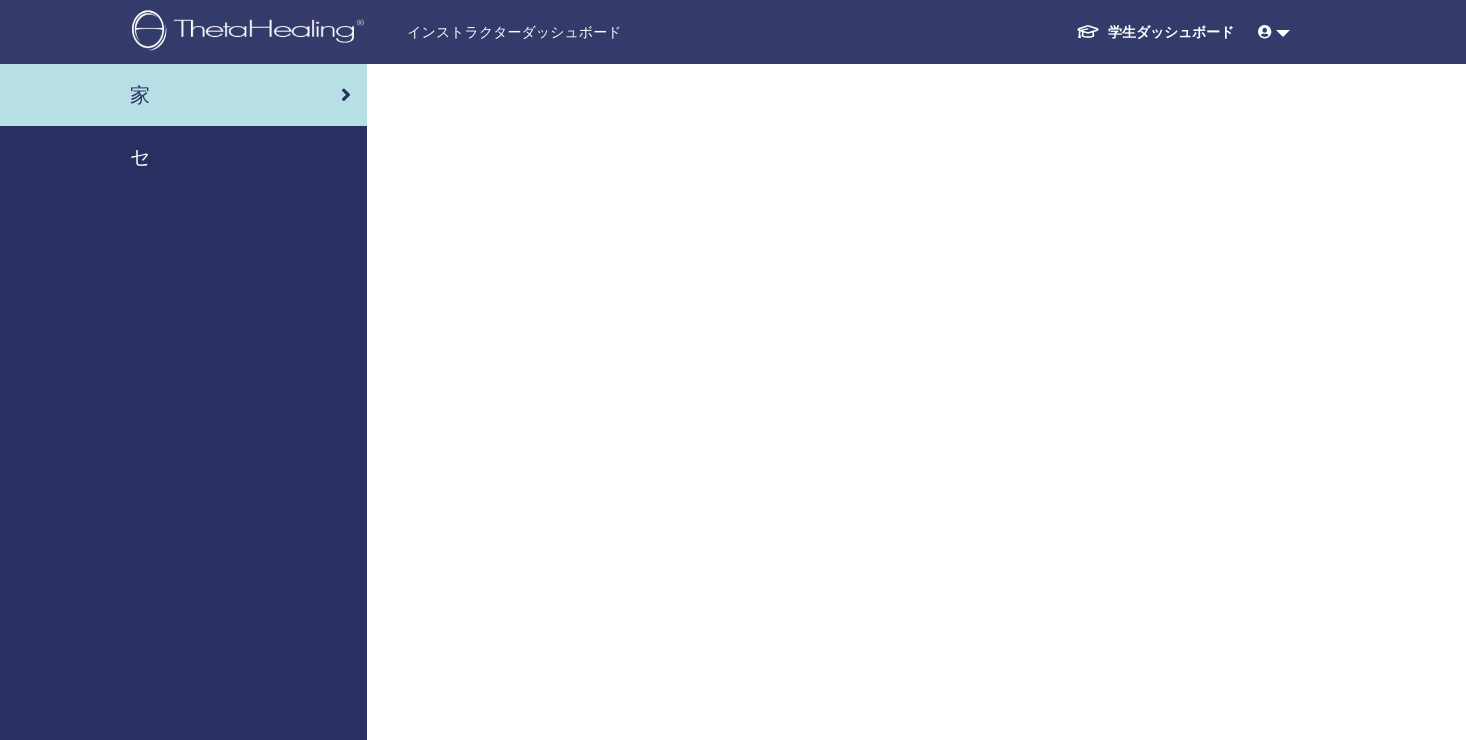 scroll, scrollTop: 0, scrollLeft: 0, axis: both 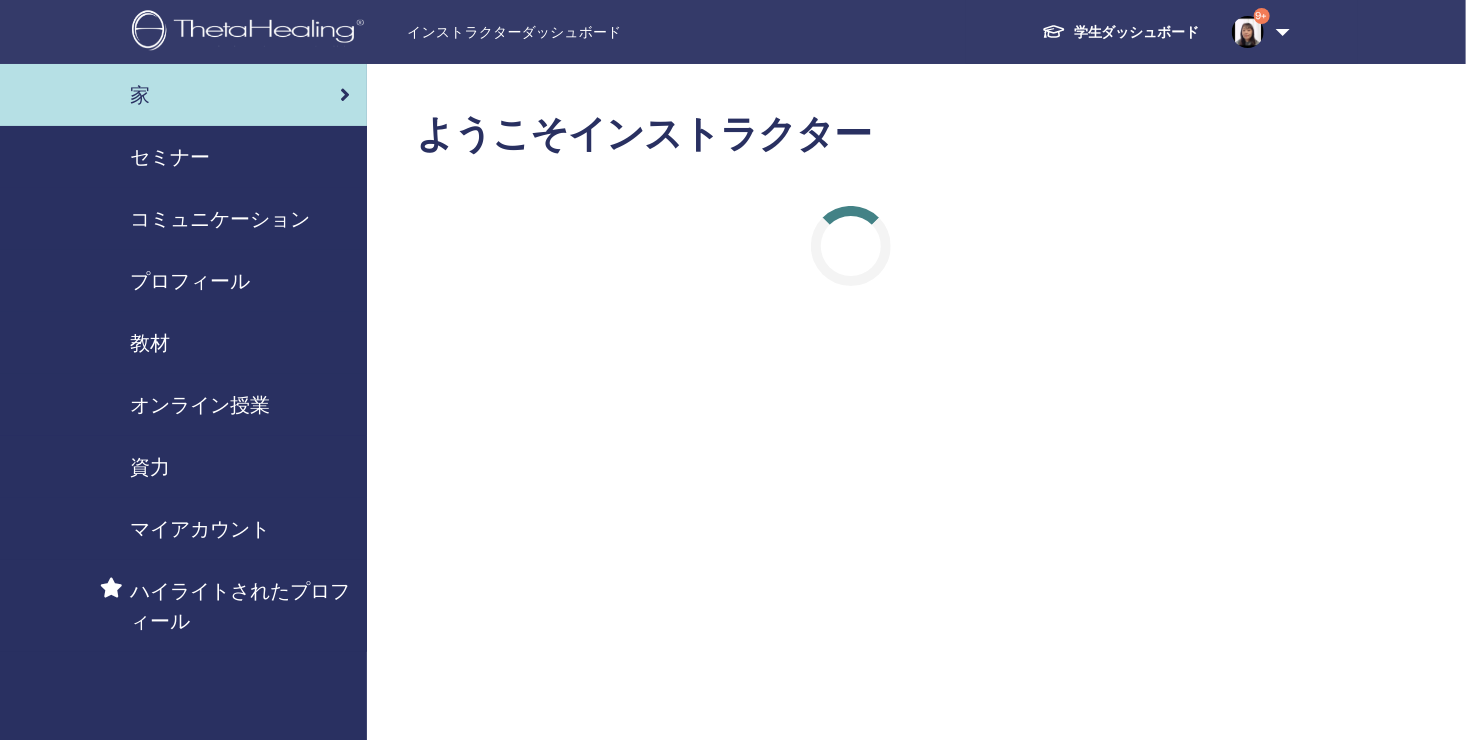 click on "セミナー" at bounding box center (170, 157) 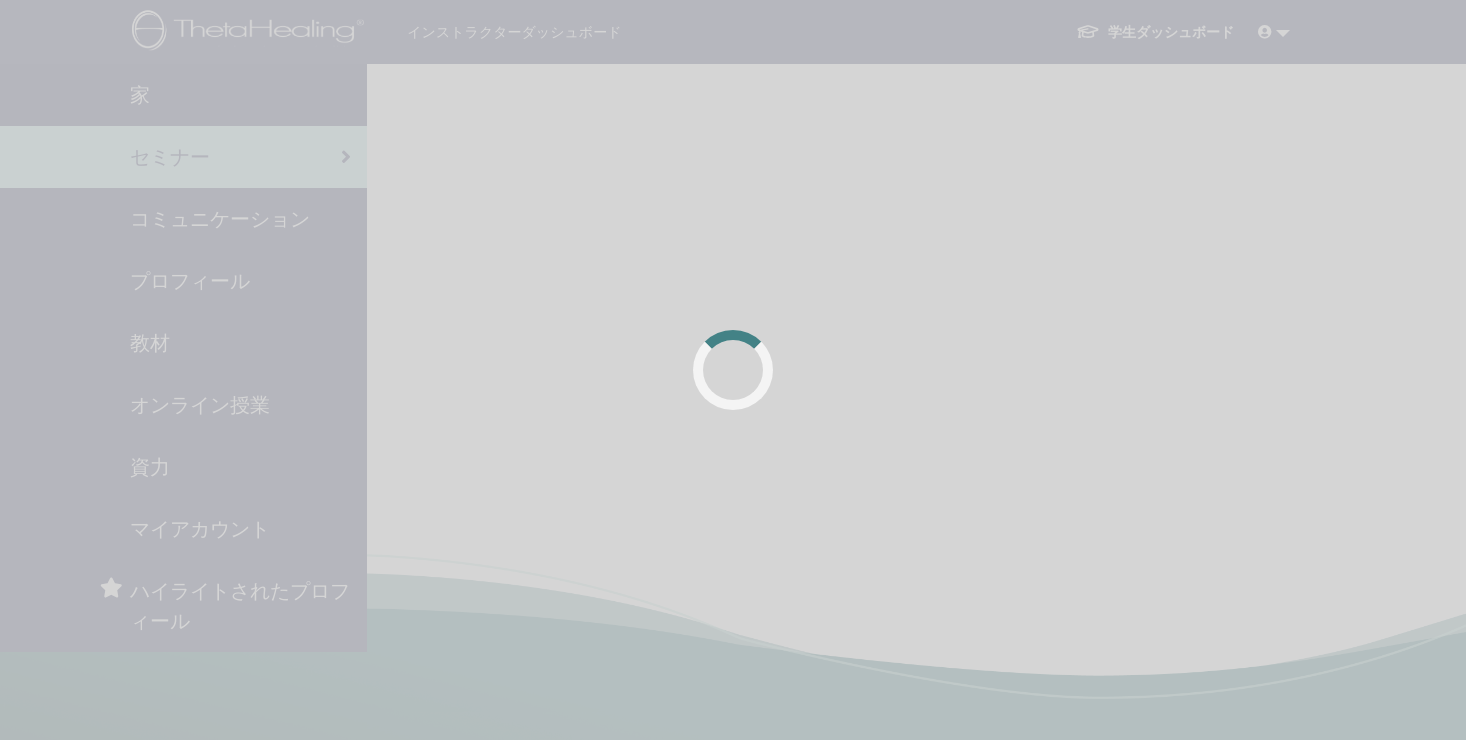 scroll, scrollTop: 0, scrollLeft: 0, axis: both 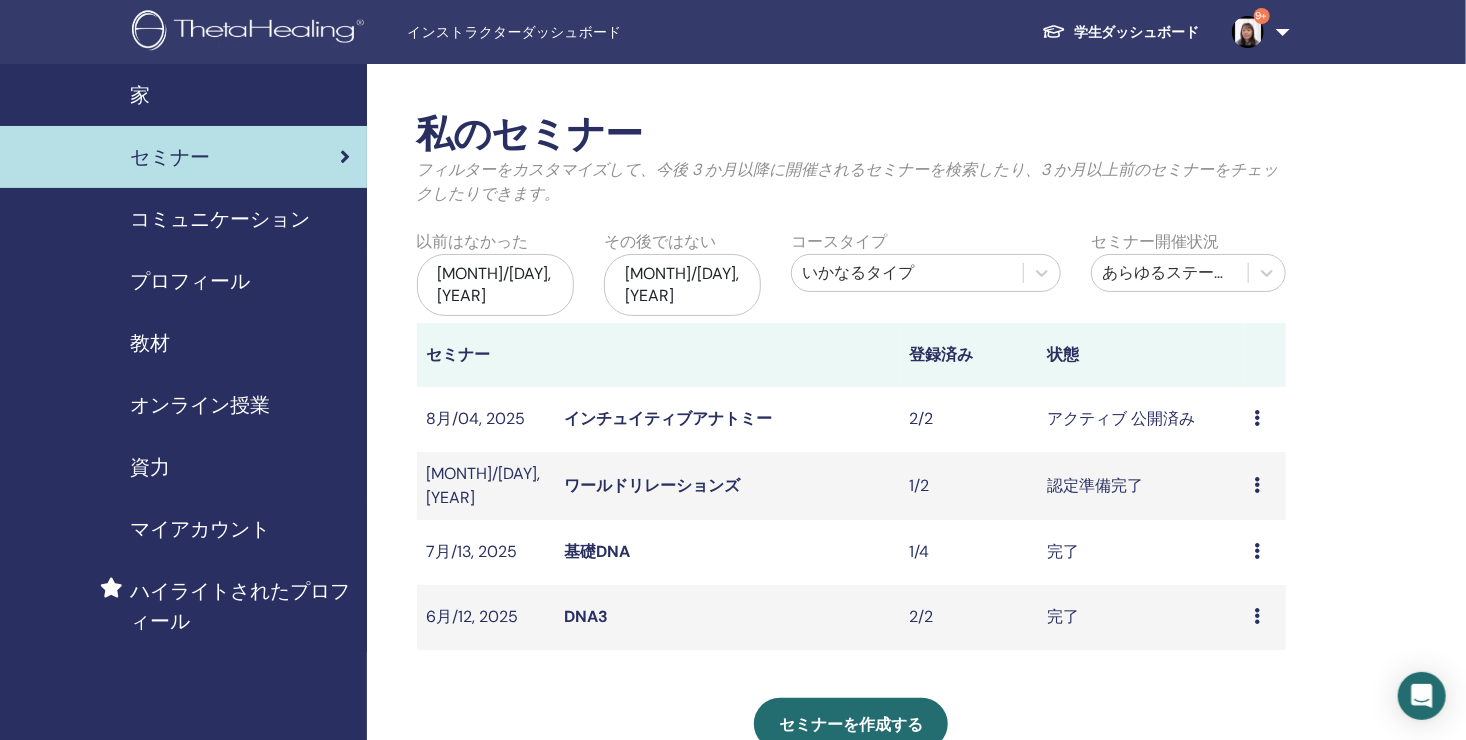 click on "ワールドリレーションズ" at bounding box center [653, 485] 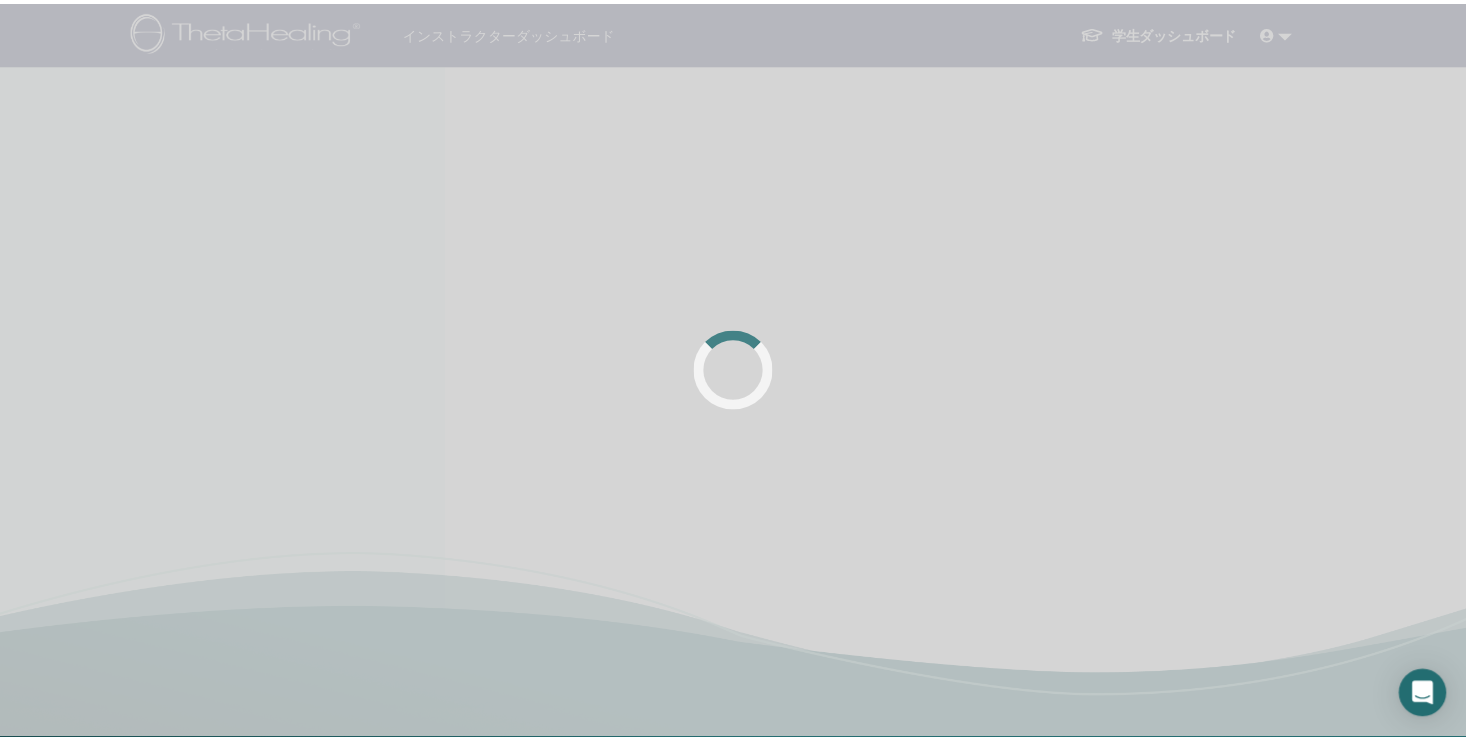 scroll, scrollTop: 0, scrollLeft: 0, axis: both 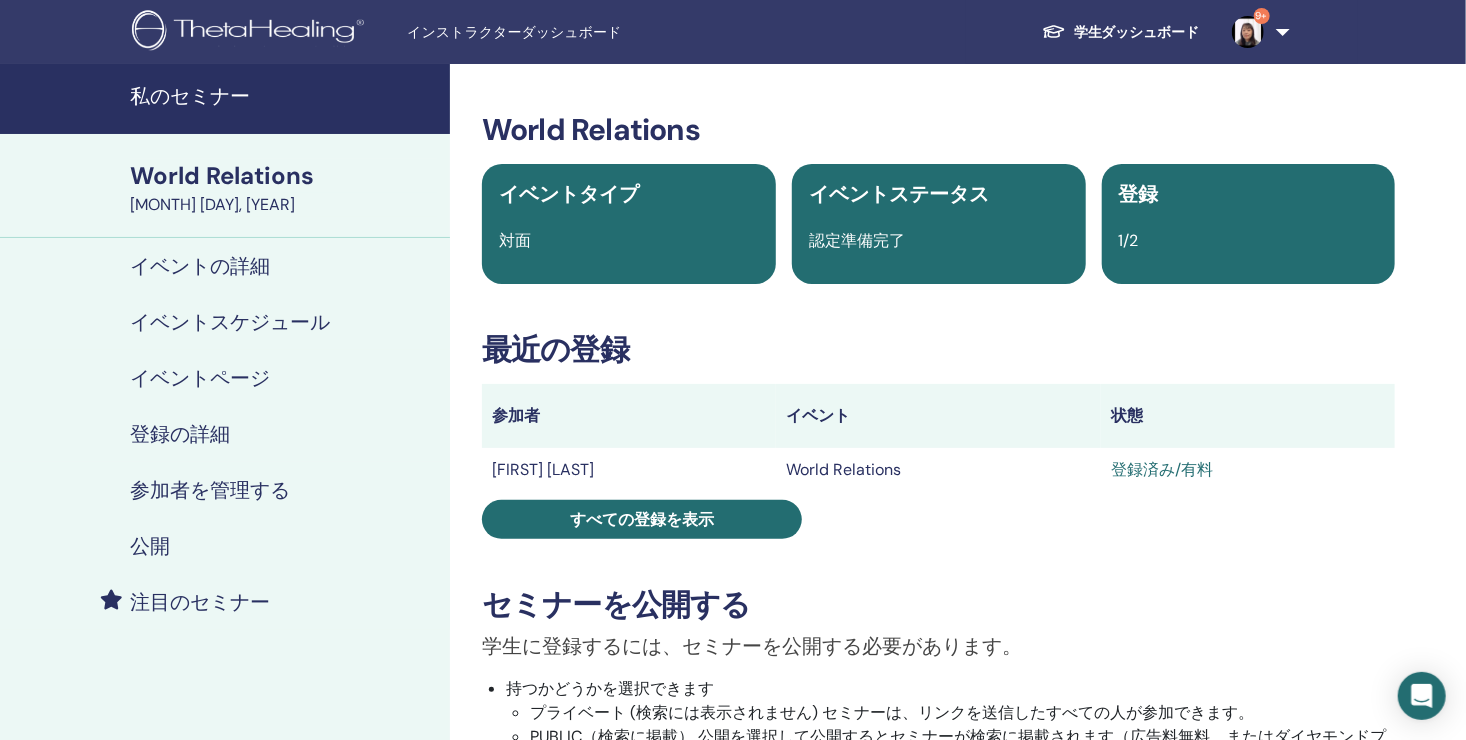 click on "参加者を管理する" at bounding box center (210, 490) 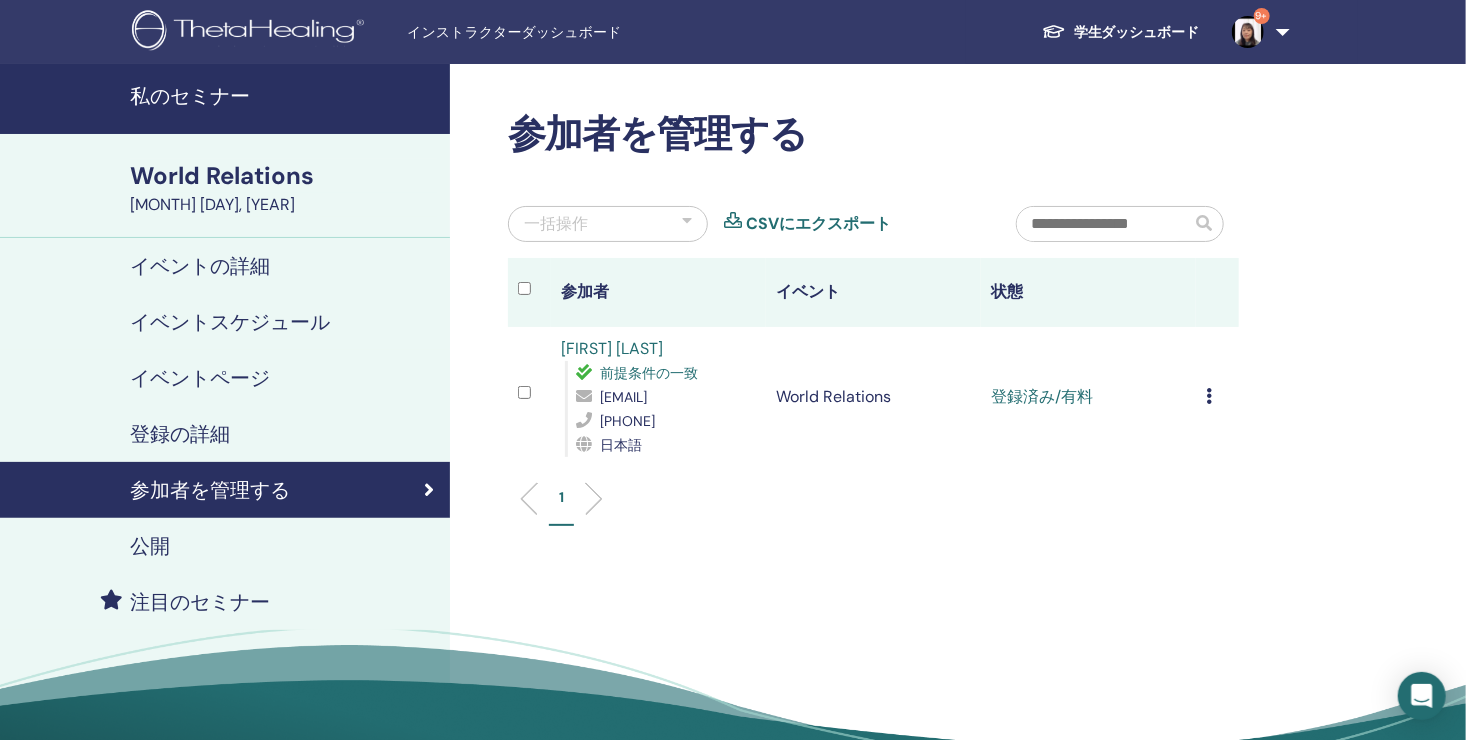 click at bounding box center (1209, 396) 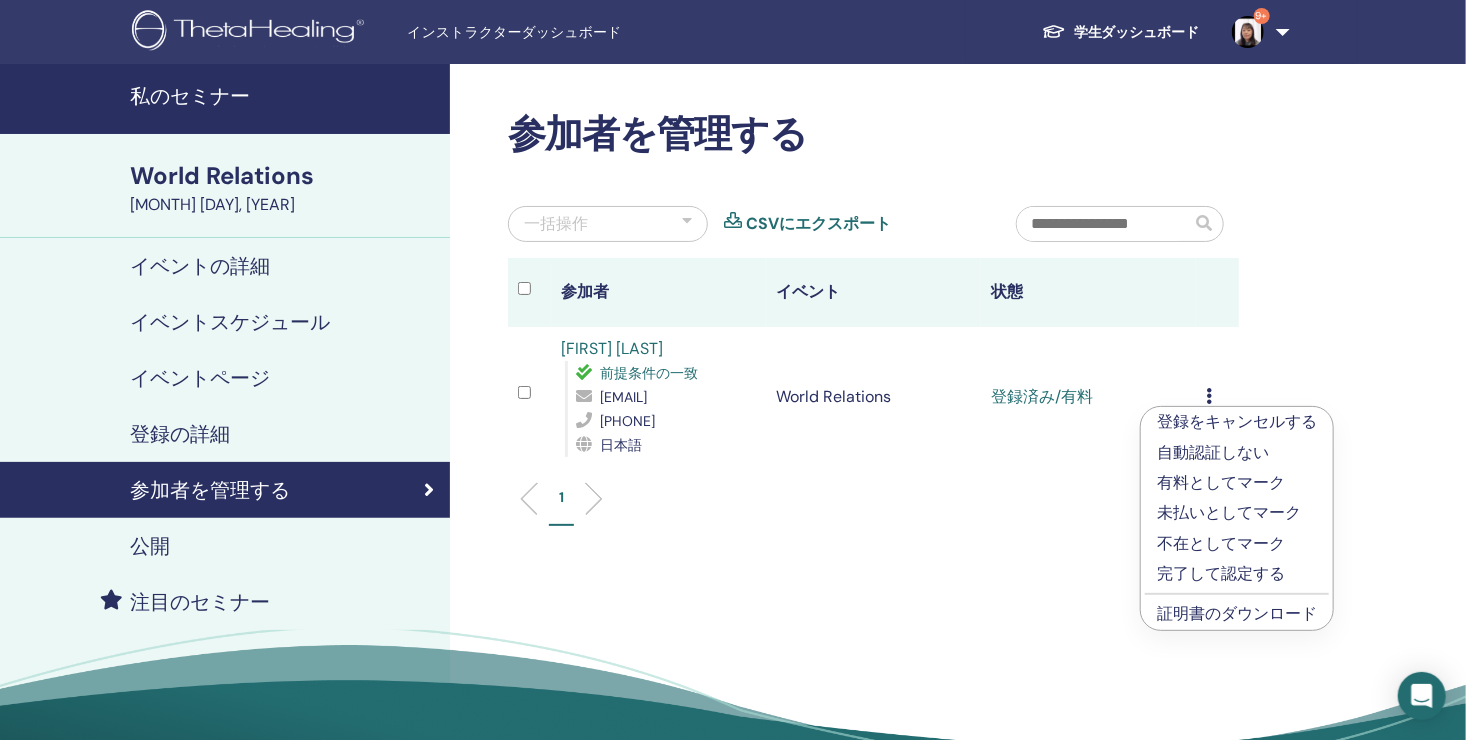 click on "完了して認定する" at bounding box center [1237, 574] 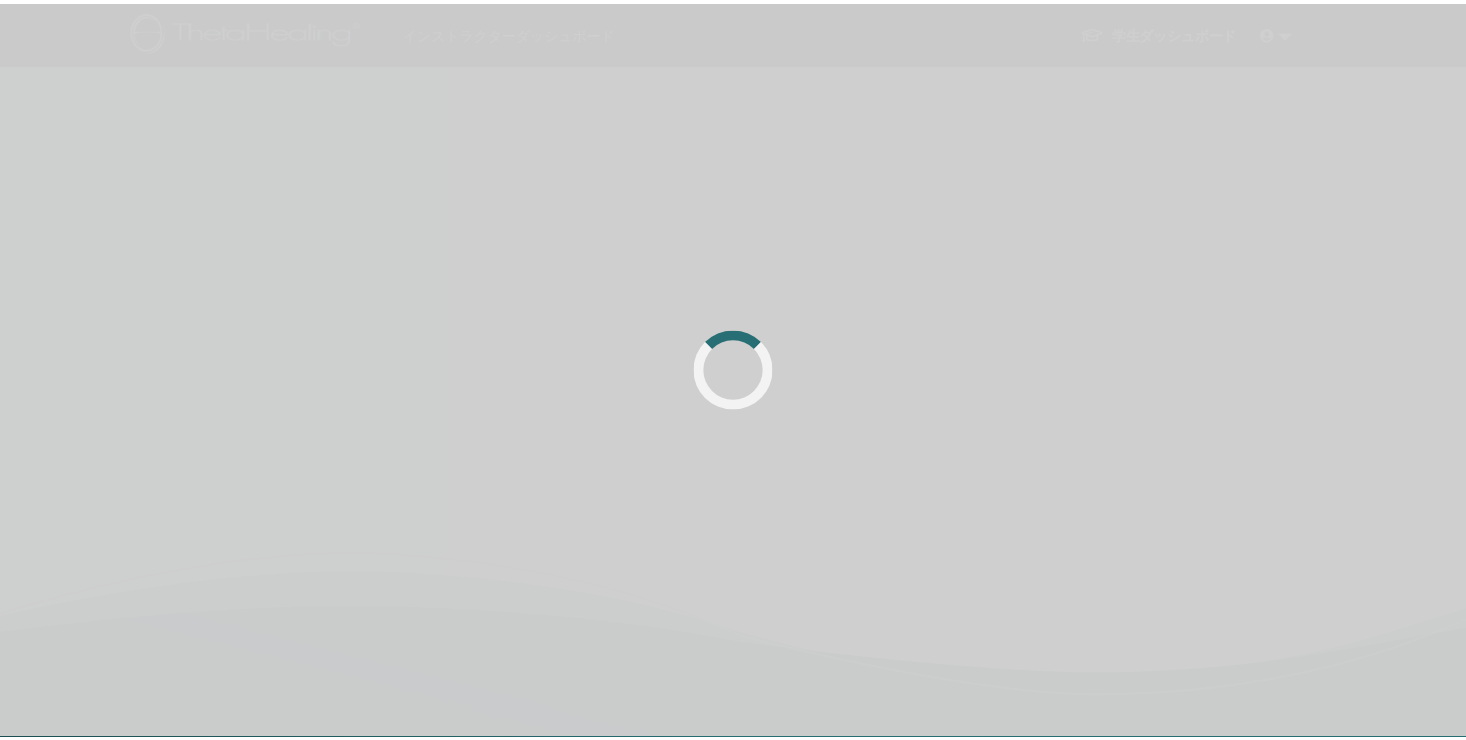 scroll, scrollTop: 0, scrollLeft: 0, axis: both 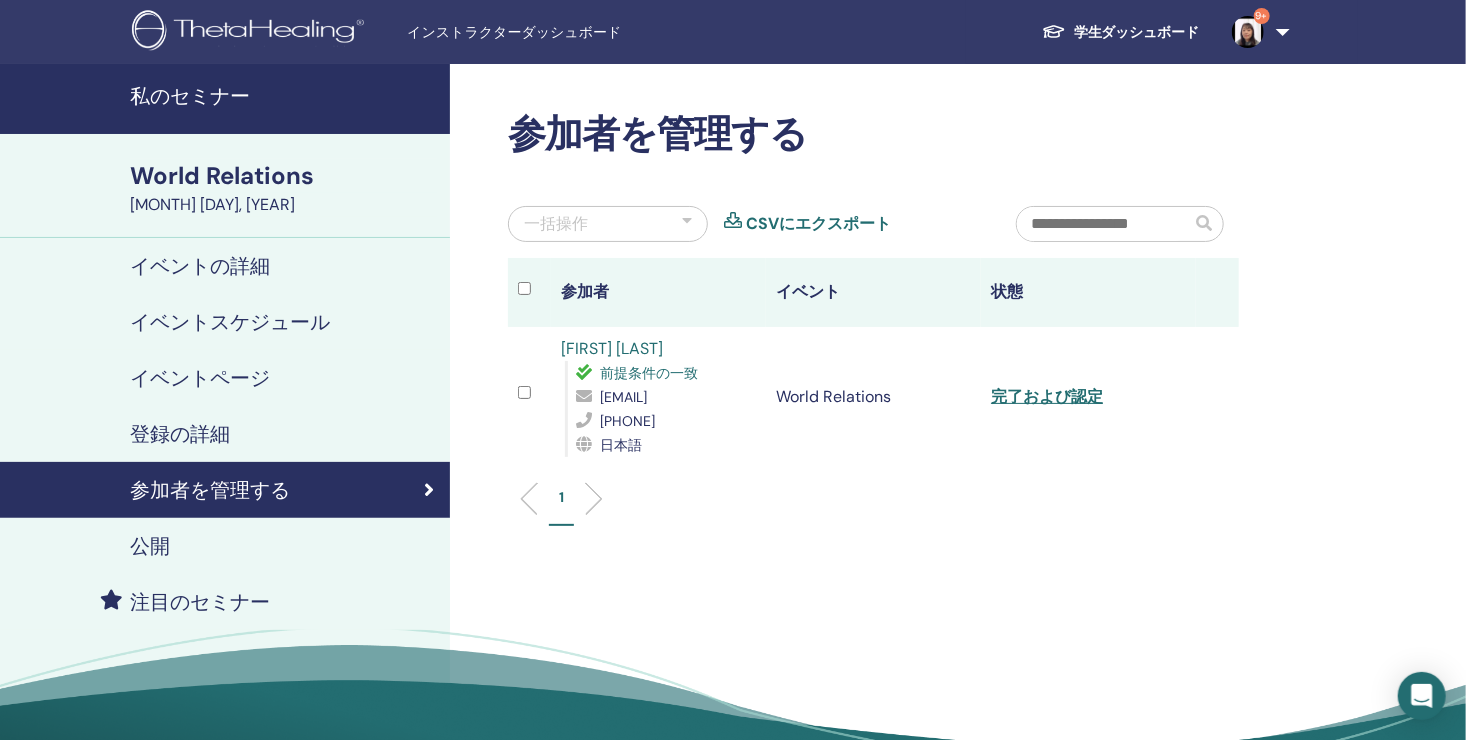 click on "私のセミナー" at bounding box center [225, 99] 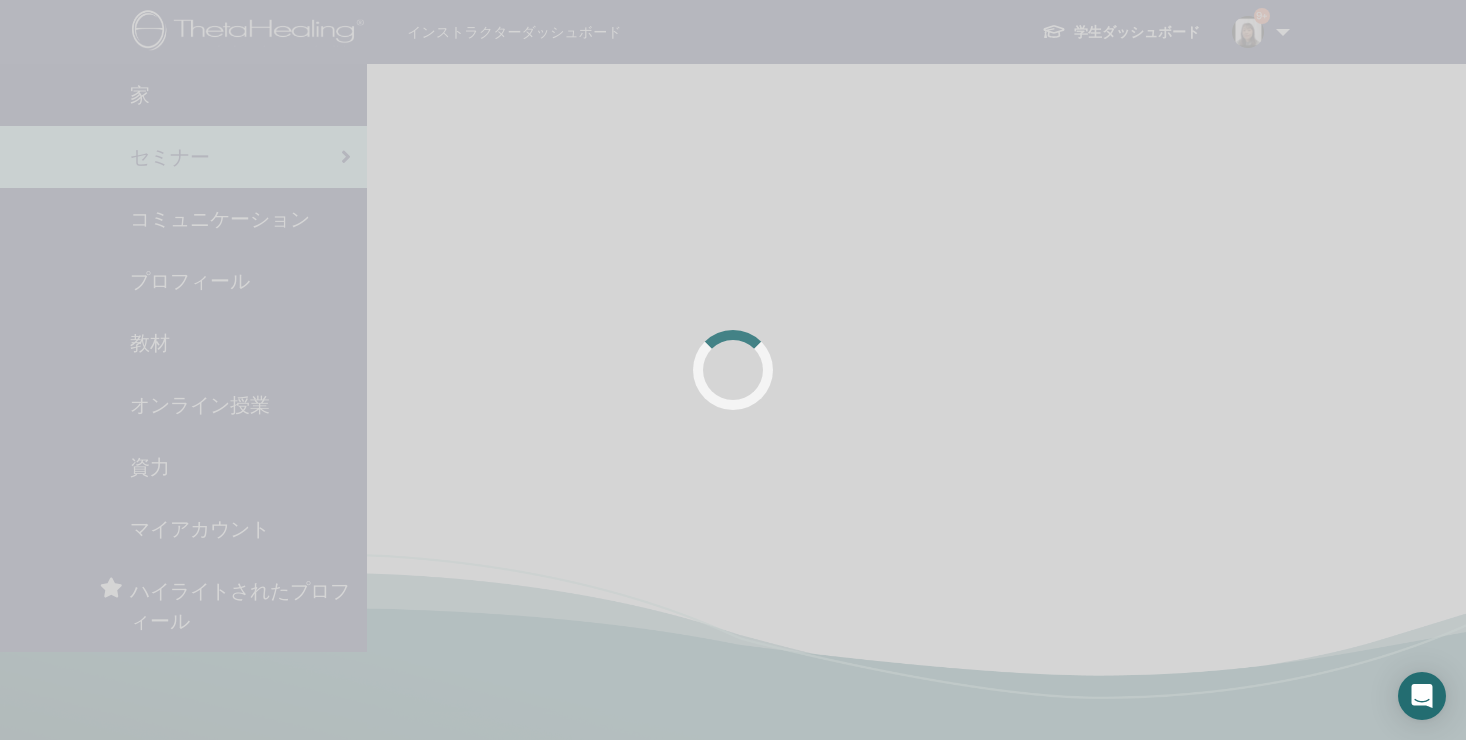 scroll, scrollTop: 0, scrollLeft: 0, axis: both 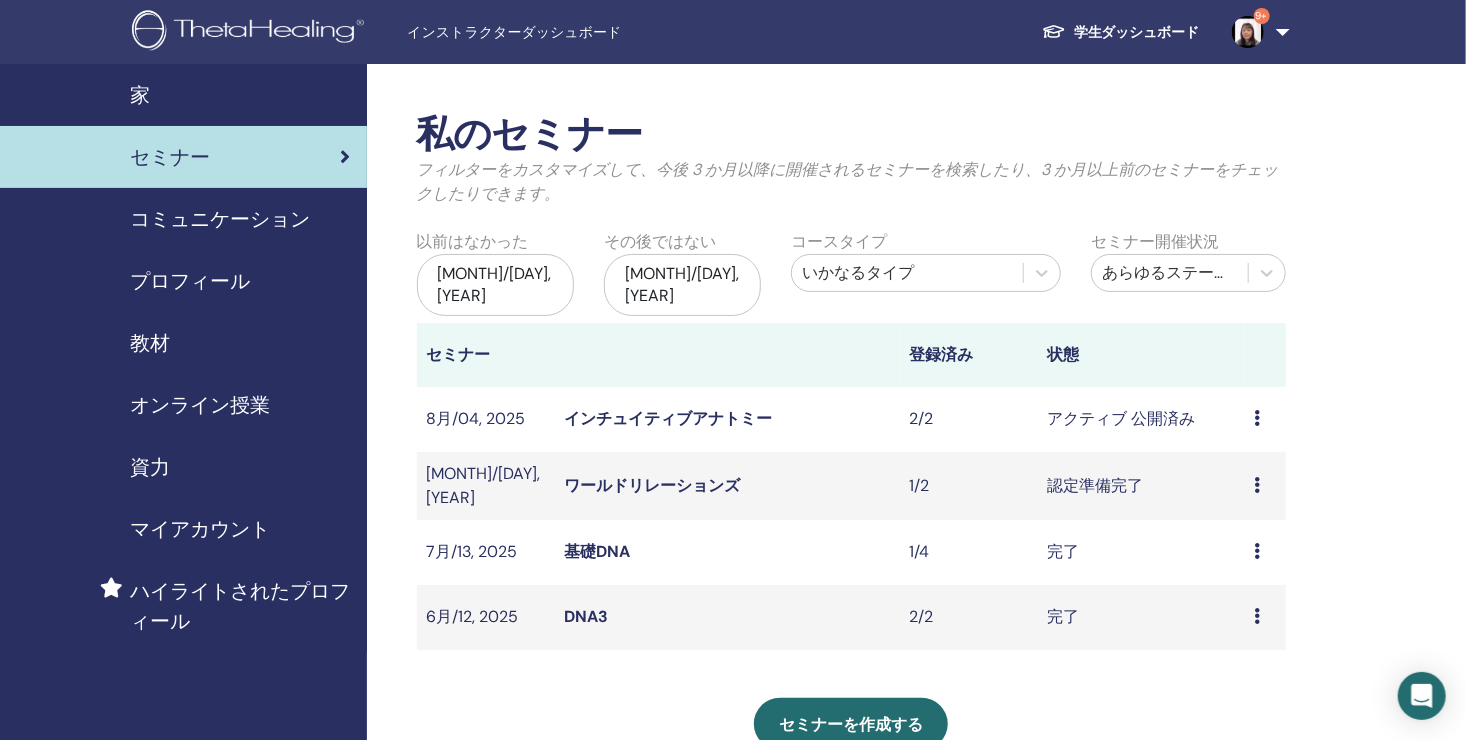 click on "インチュイティブアナトミー" at bounding box center (669, 418) 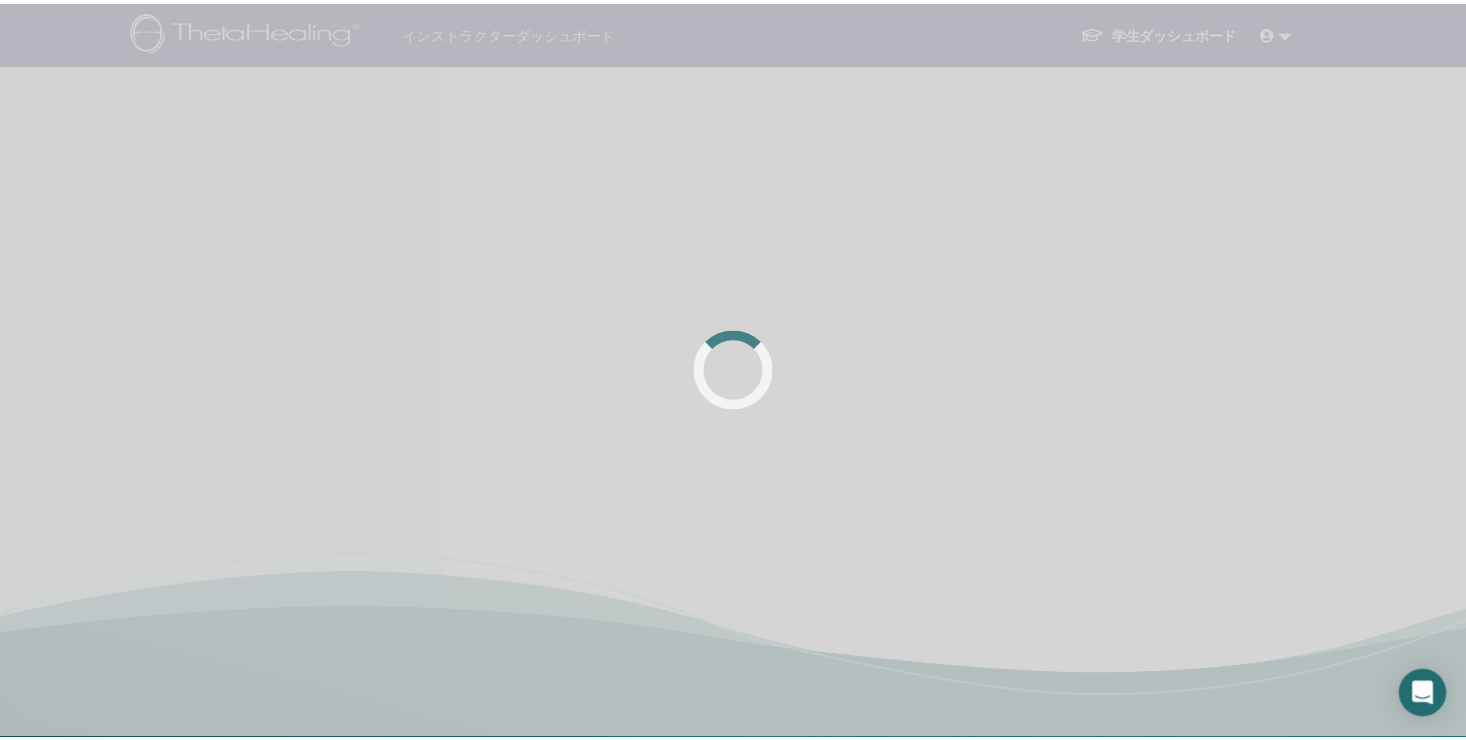 scroll, scrollTop: 0, scrollLeft: 0, axis: both 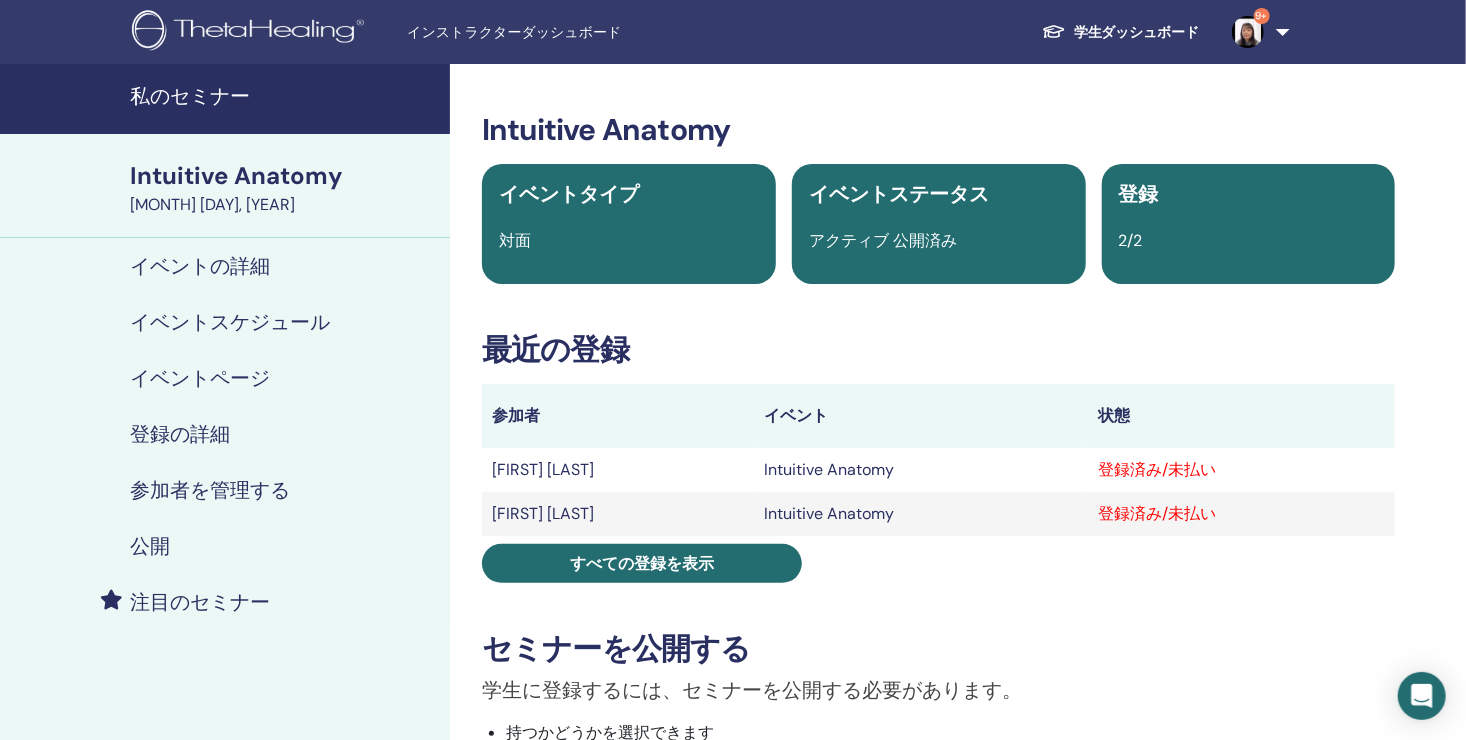 click on "参加者を管理する" at bounding box center (210, 490) 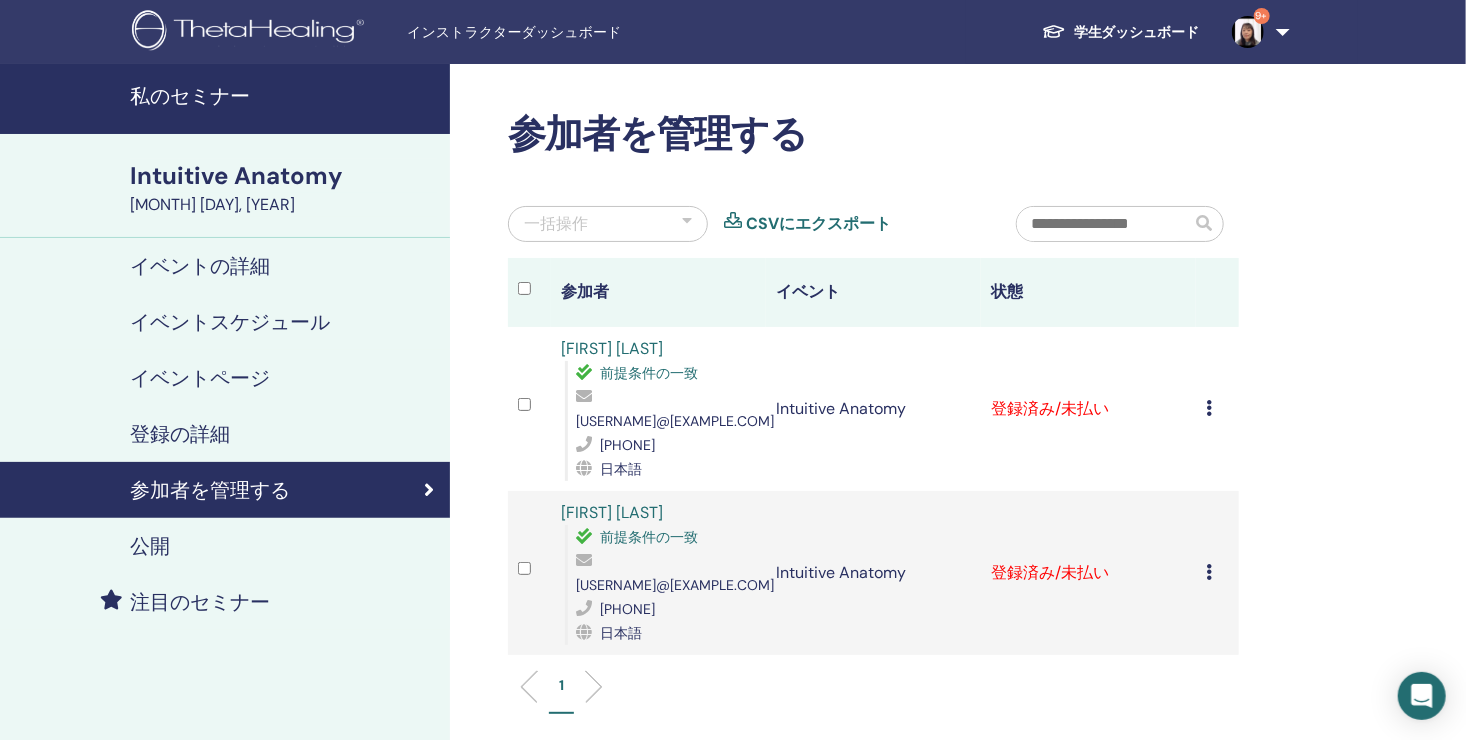 click at bounding box center [1209, 408] 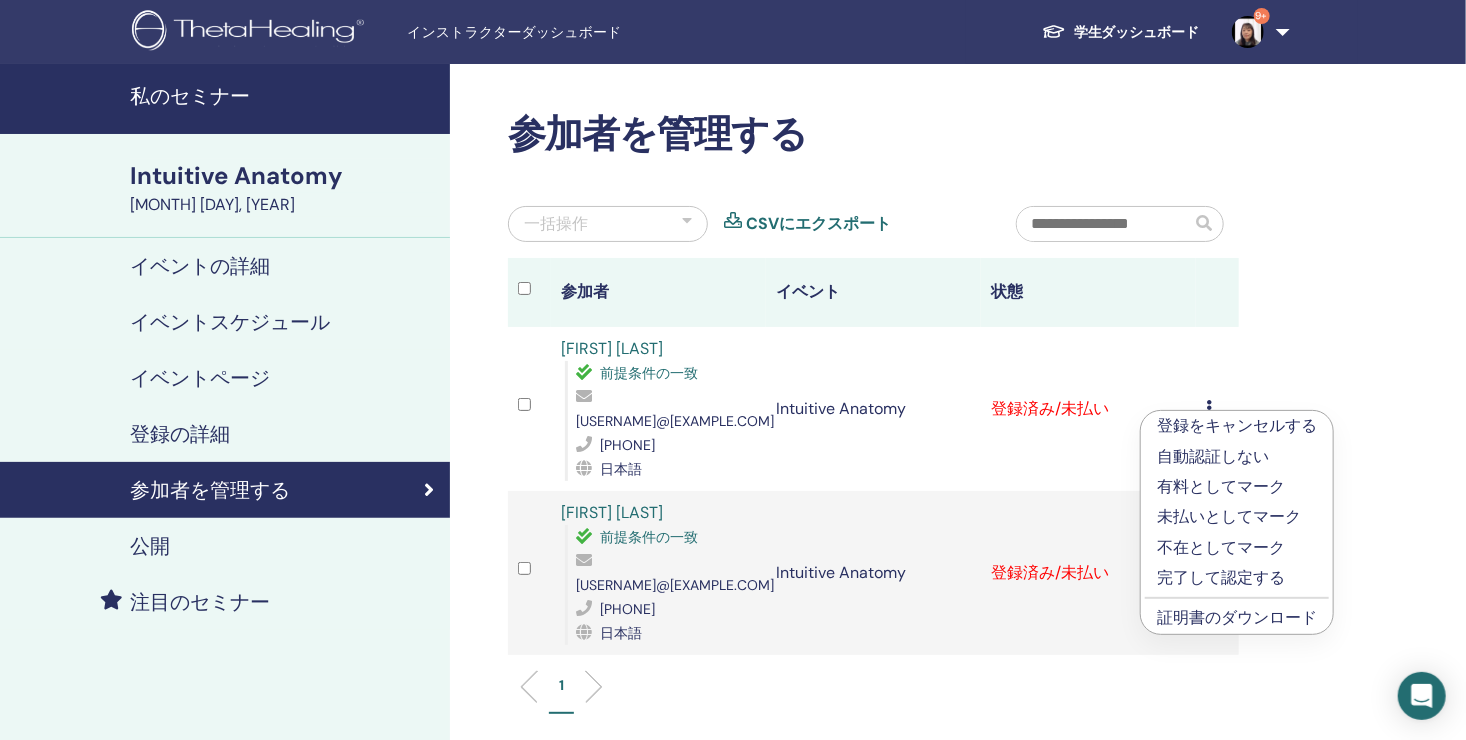 click on "有料としてマーク" at bounding box center (1237, 487) 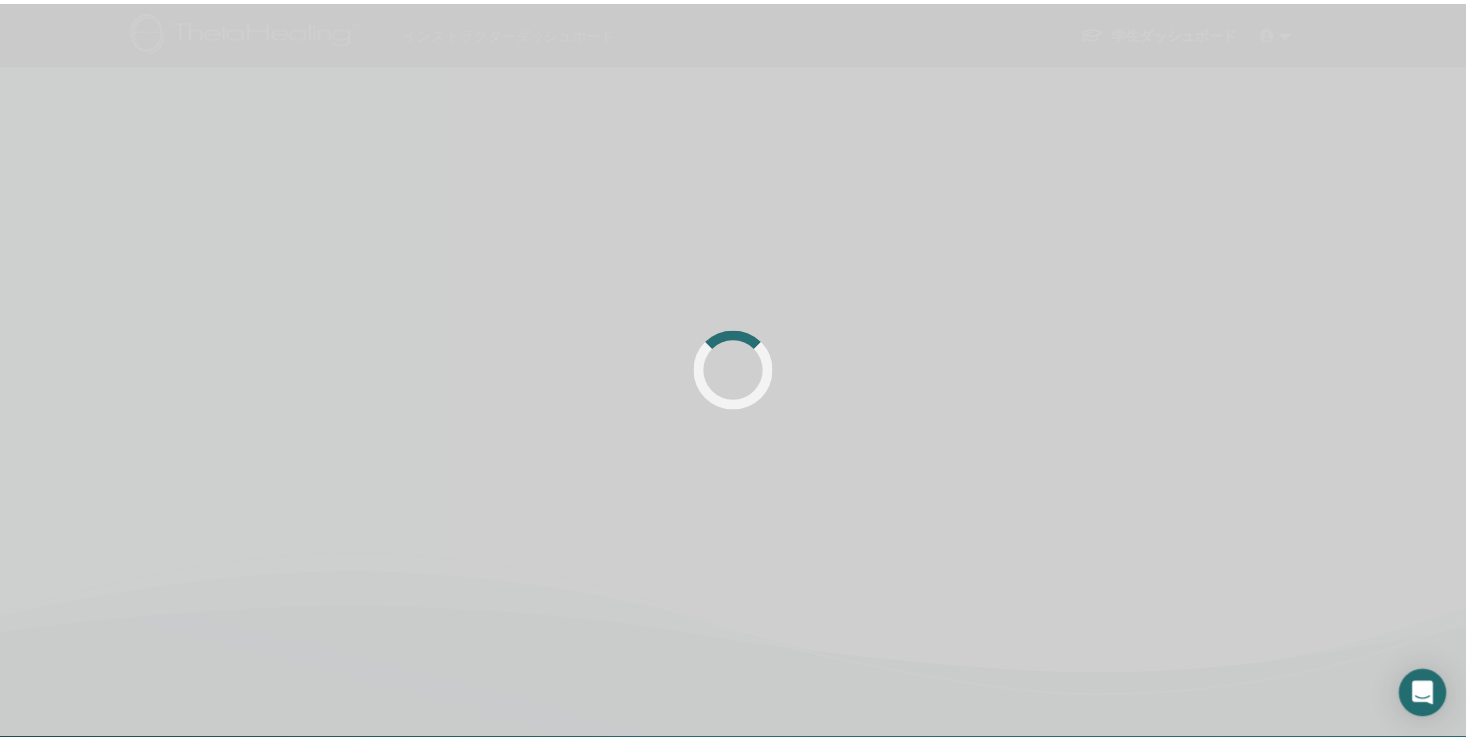 scroll, scrollTop: 0, scrollLeft: 0, axis: both 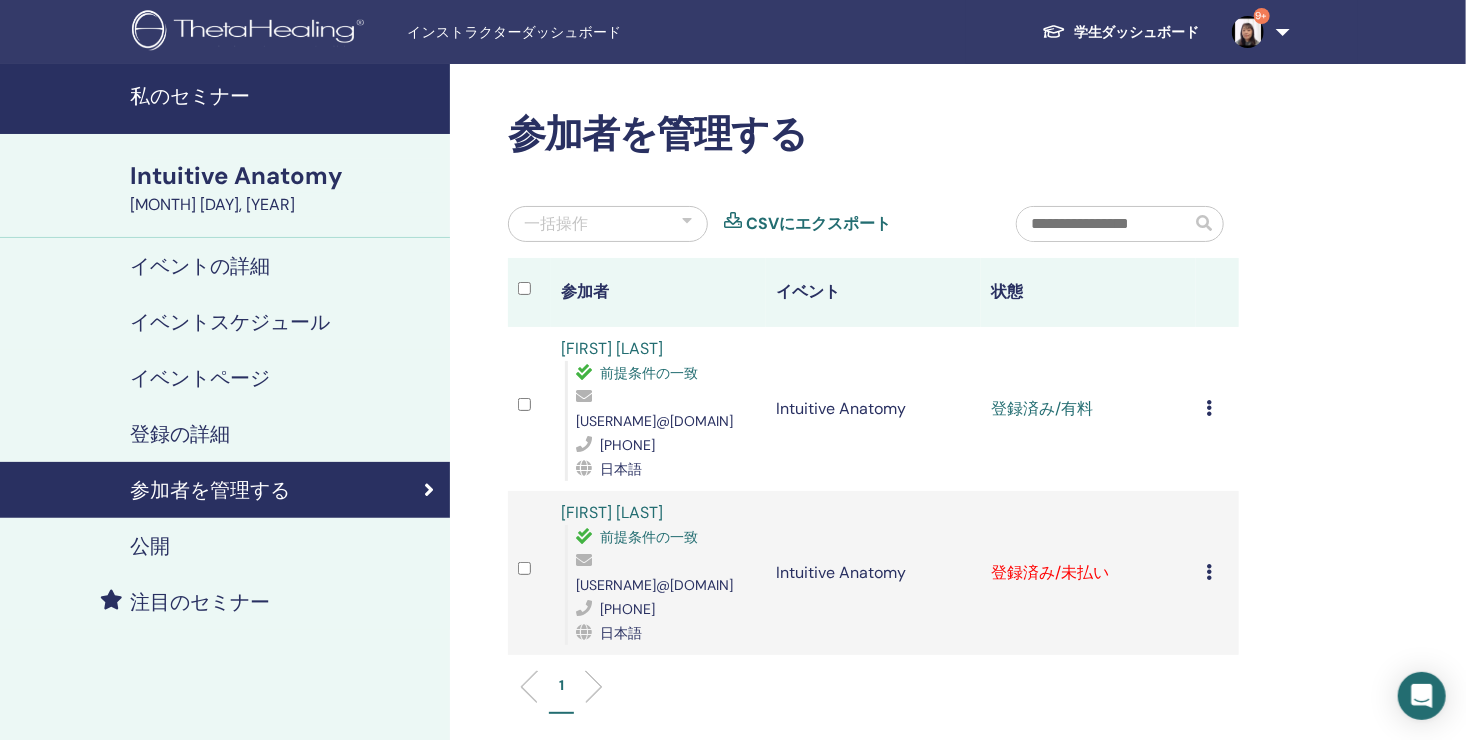 click on "登録をキャンセルする 自動認証しない 有料としてマーク 未払いとしてマーク 不在としてマーク 完了して認定する 証明書のダウンロード" at bounding box center (1217, 573) 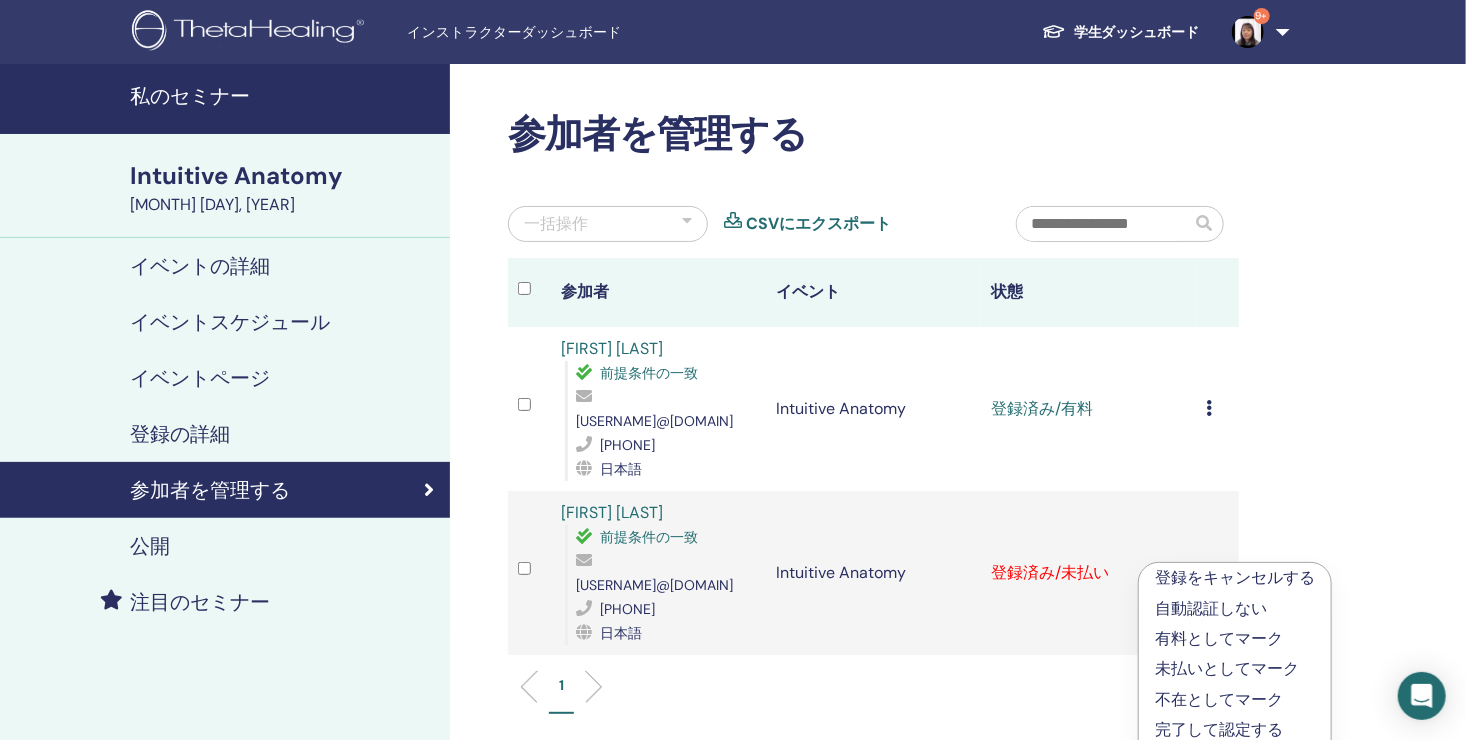 click on "有料としてマーク" at bounding box center (1235, 639) 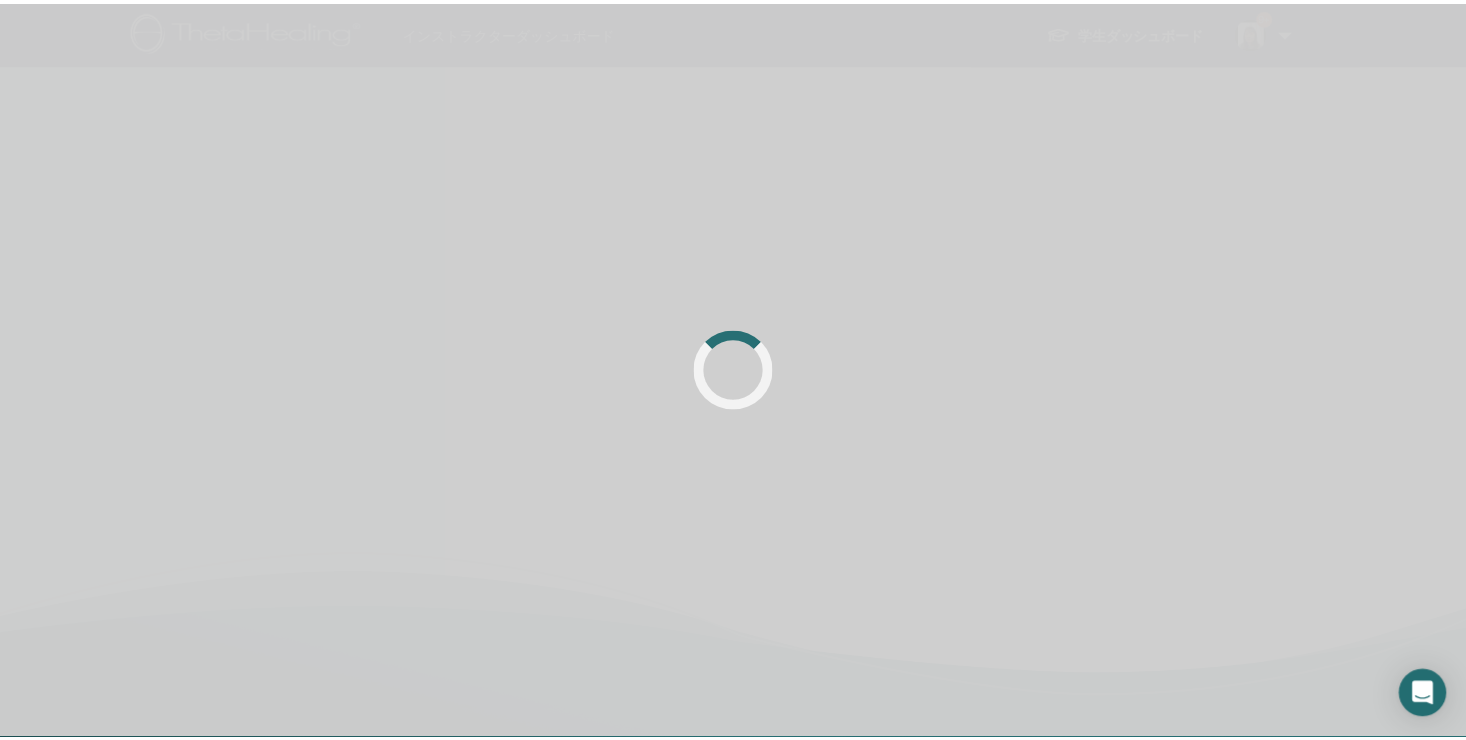 scroll, scrollTop: 0, scrollLeft: 0, axis: both 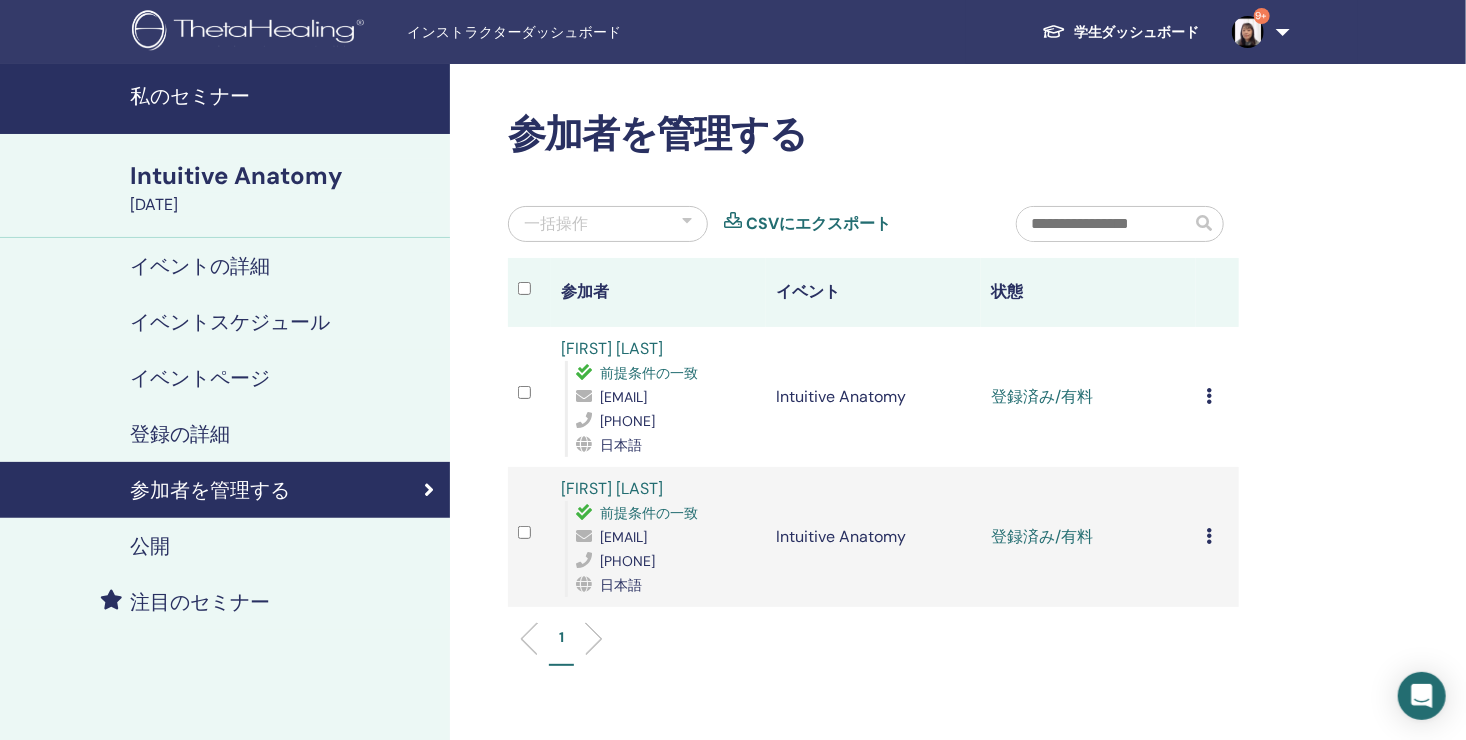 click on "登録をキャンセルする 自動認証しない 有料としてマーク 未払いとしてマーク 不在としてマーク 完了して認定する 証明書のダウンロード" at bounding box center (1217, 397) 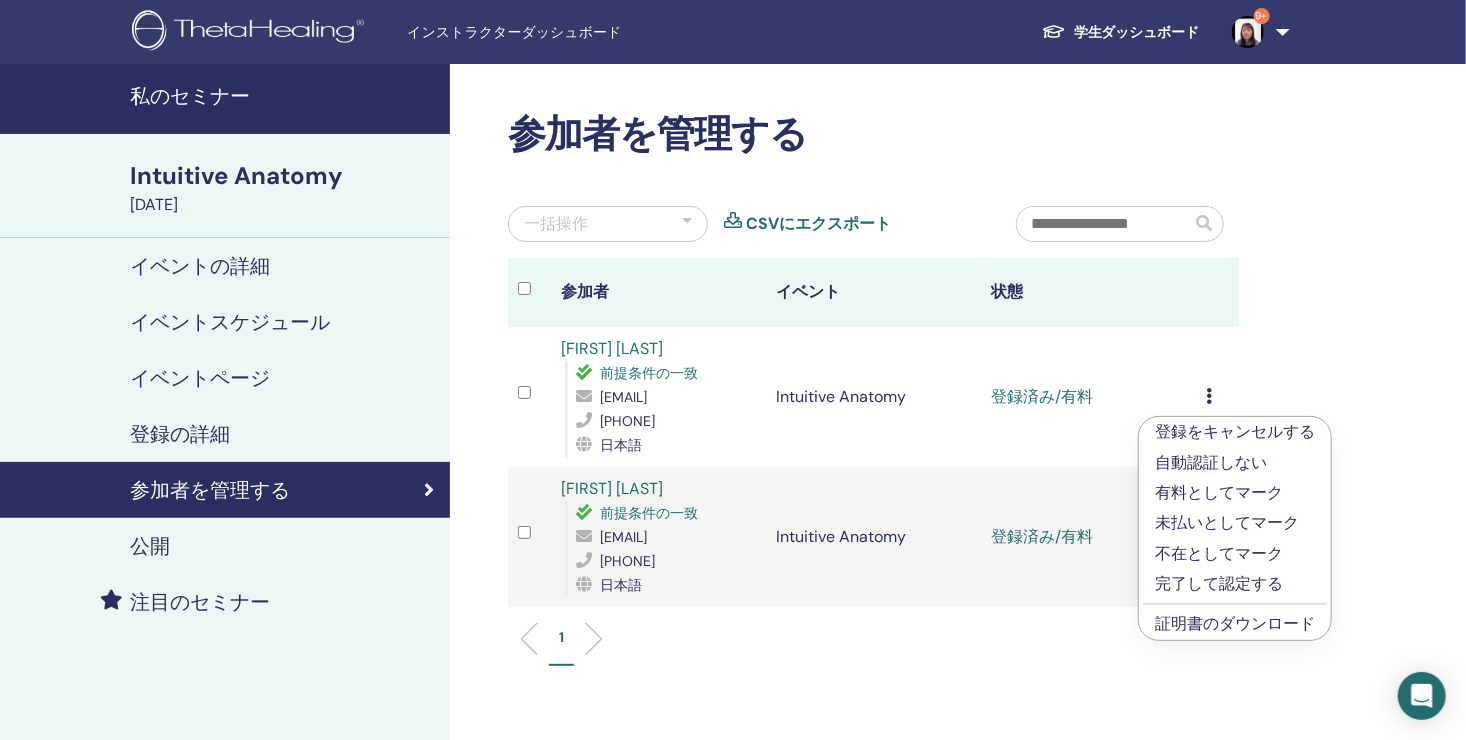 click on "証明書のダウンロード" at bounding box center [1235, 623] 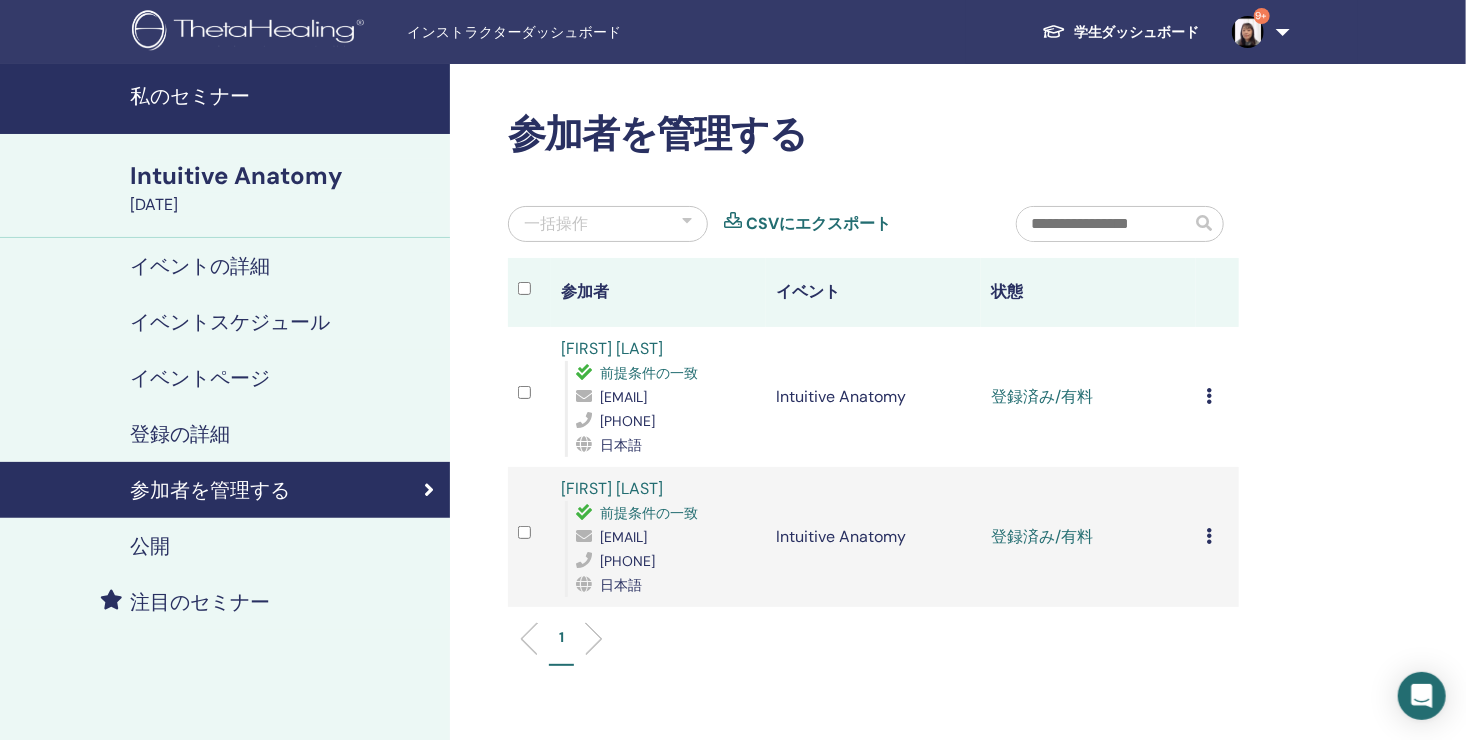 click at bounding box center (1209, 536) 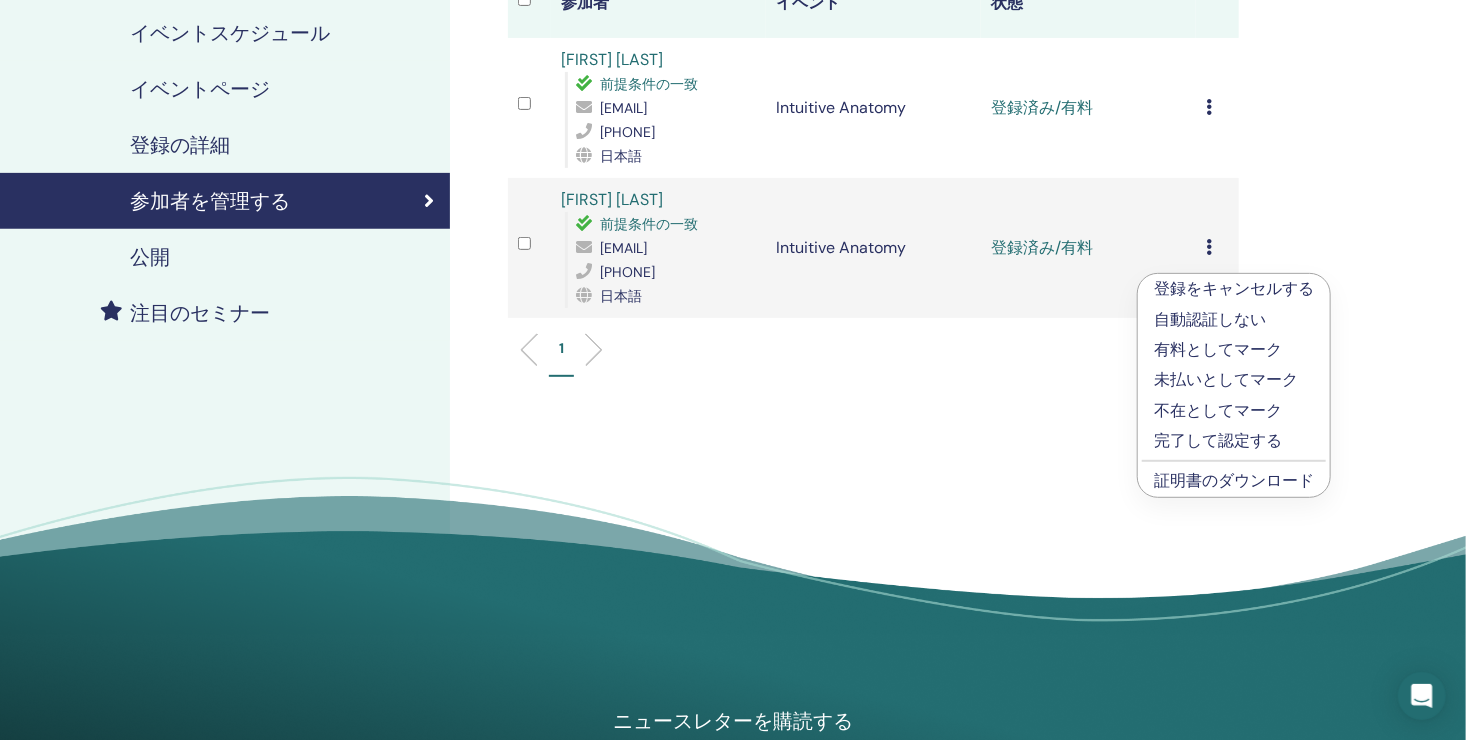scroll, scrollTop: 300, scrollLeft: 0, axis: vertical 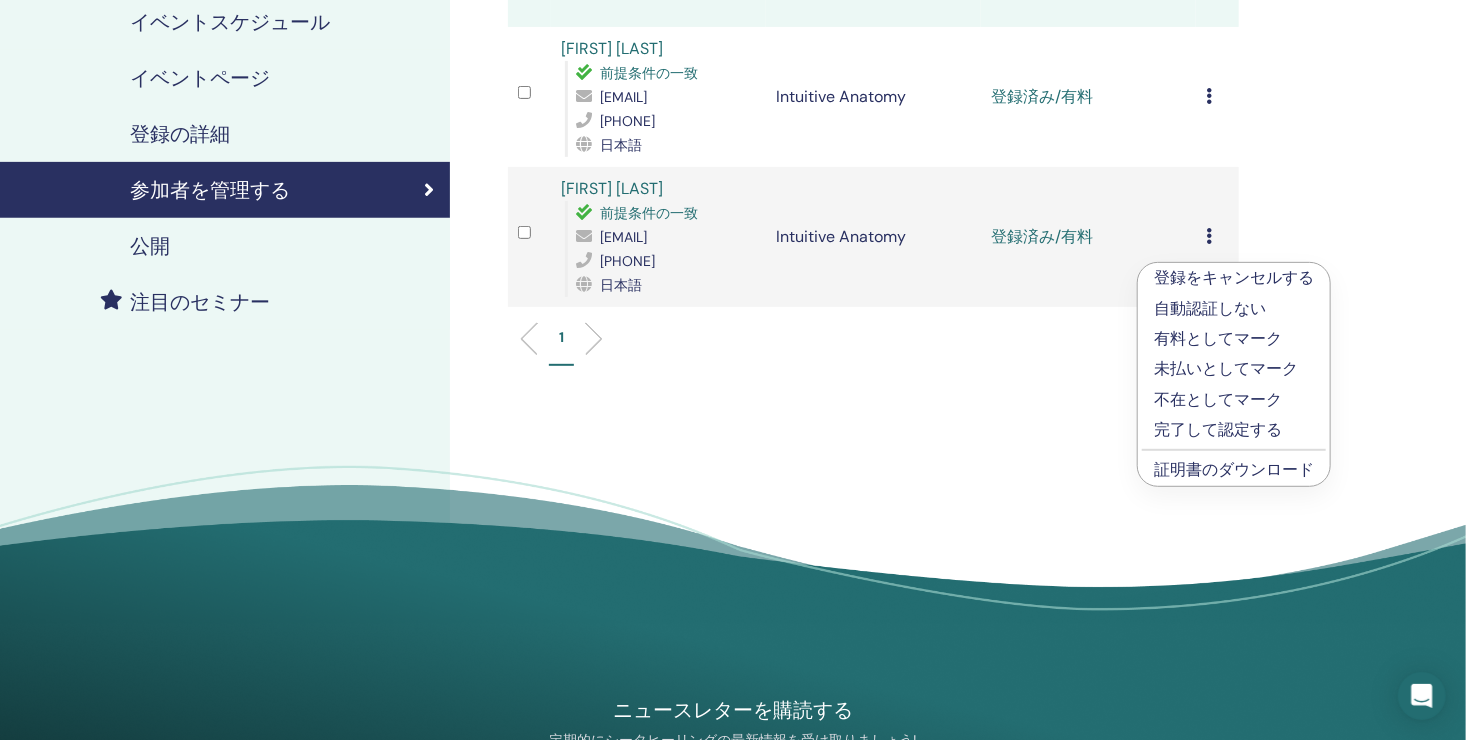 click on "証明書のダウンロード" at bounding box center (1234, 470) 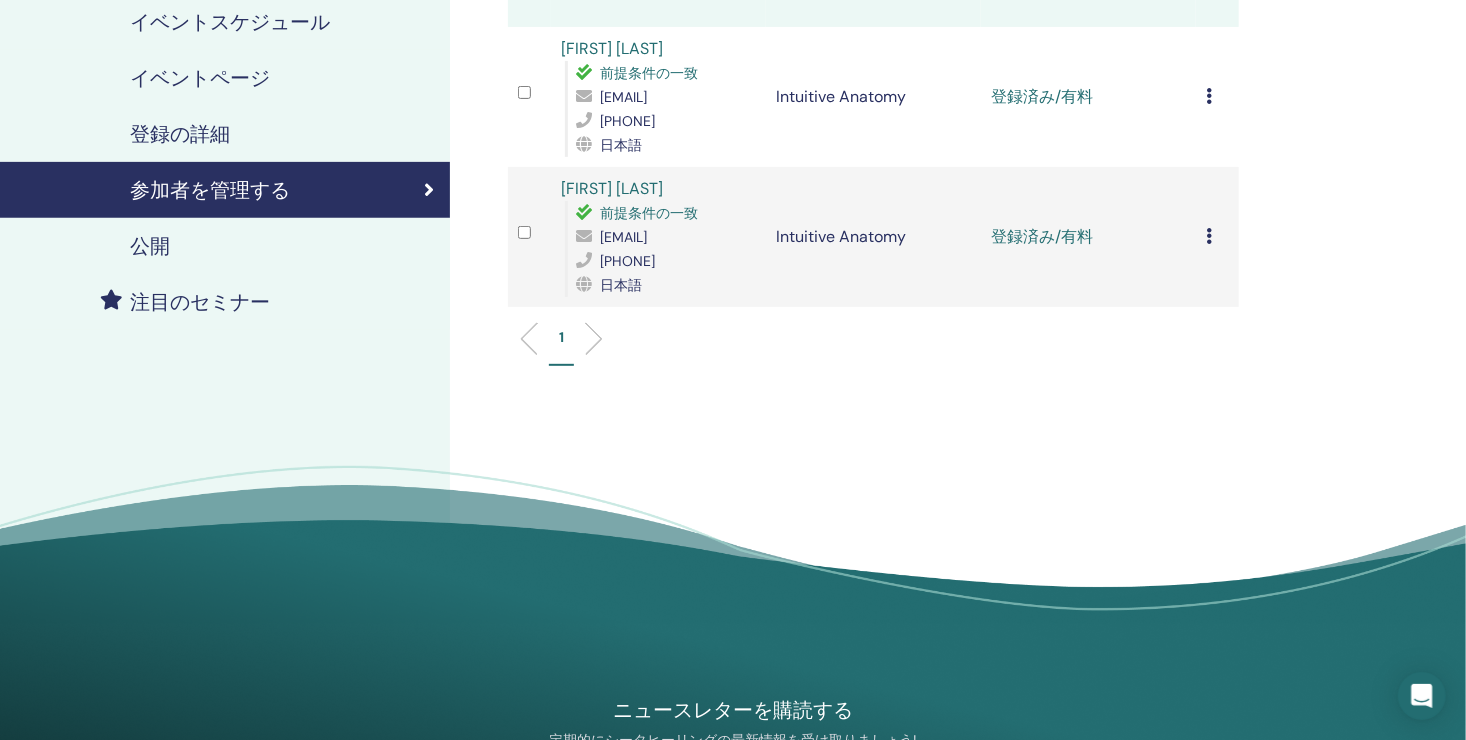 click on "参加者を管理する 一括操作 CSVにエクスポート 参加者 イベント 状態 [FIRST] [LAST] 前提条件の一致 [EMAIL] [PHONE] 日本語 Intuitive Anatomy 登録済み/有料 登録をキャンセルする 自動認証しない 有料としてマーク 未払いとしてマーク 不在としてマーク 完了して認定する 証明書のダウンロード [FIRST] [LAST] 前提条件の一致 [EMAIL] [PHONE] 日本語 Intuitive Anatomy 登録済み/有料 登録をキャンセルする 自動認証しない 有料としてマーク 未払いとしてマーク 不在としてマーク 完了して認定する 証明書のダウンロード 1" at bounding box center [938, 215] 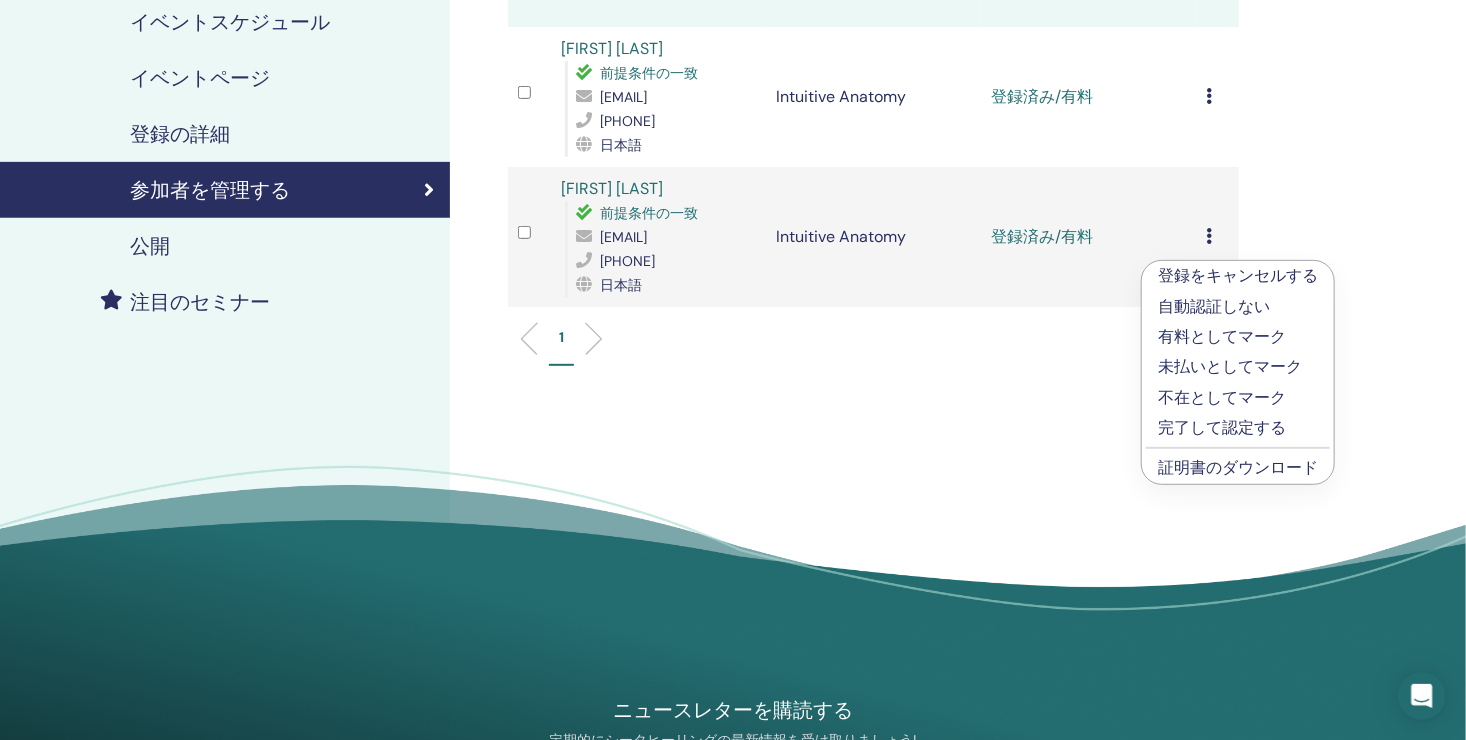 click on "証明書のダウンロード" at bounding box center (1238, 467) 